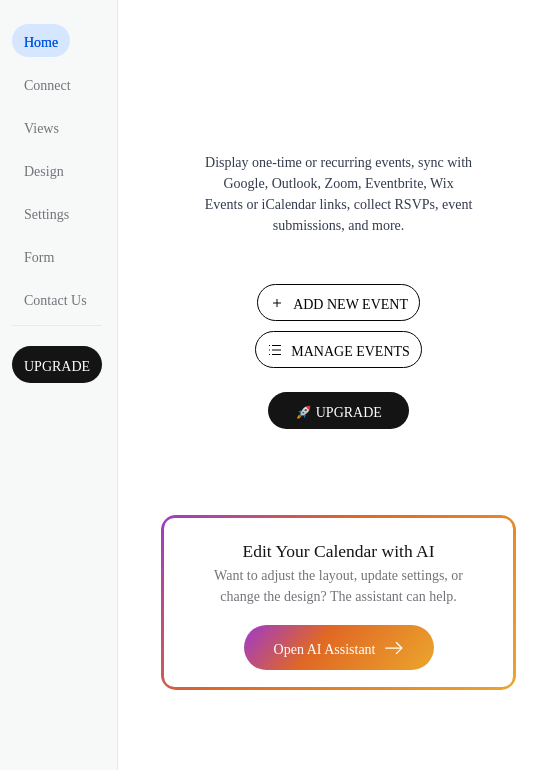 scroll, scrollTop: 0, scrollLeft: 0, axis: both 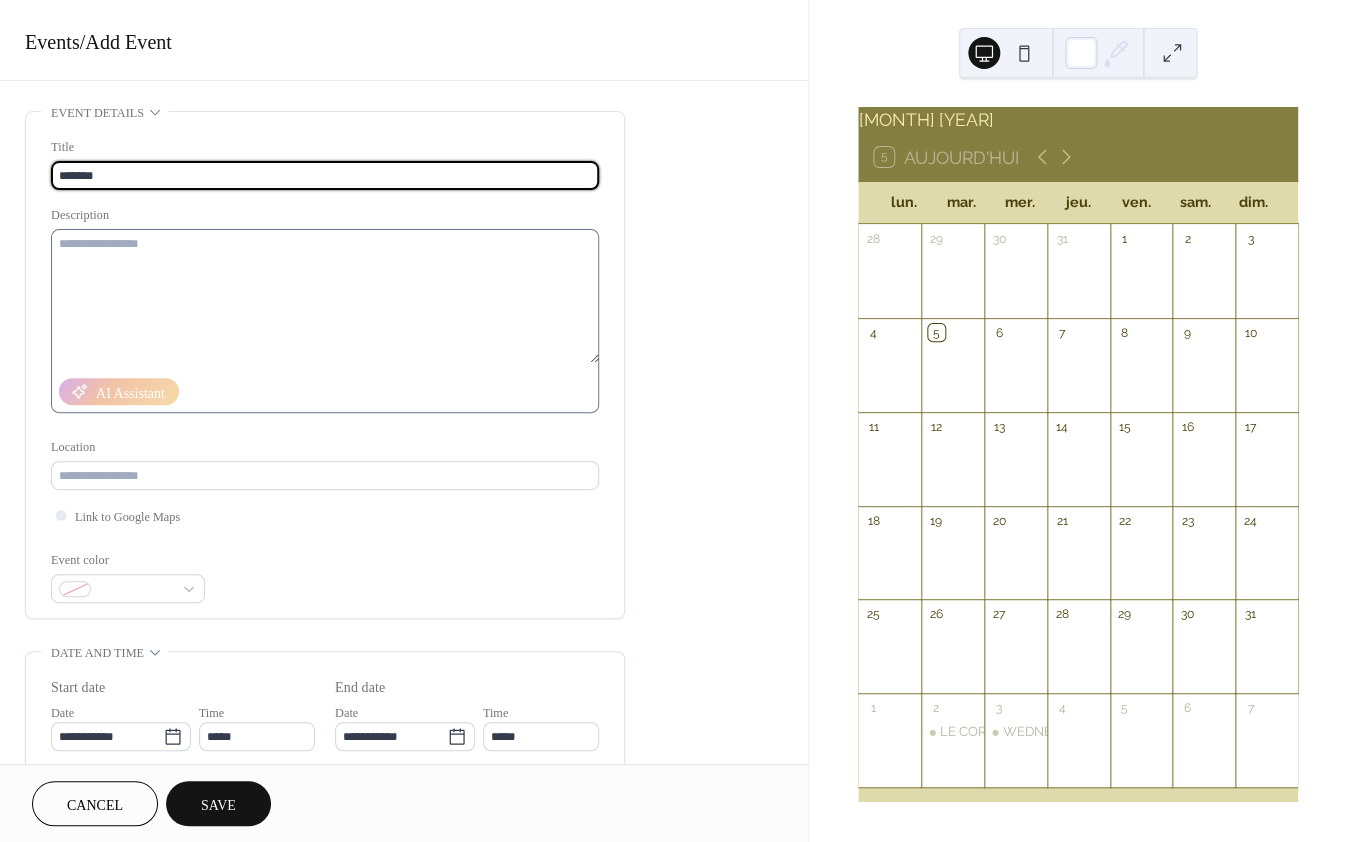 type on "*******" 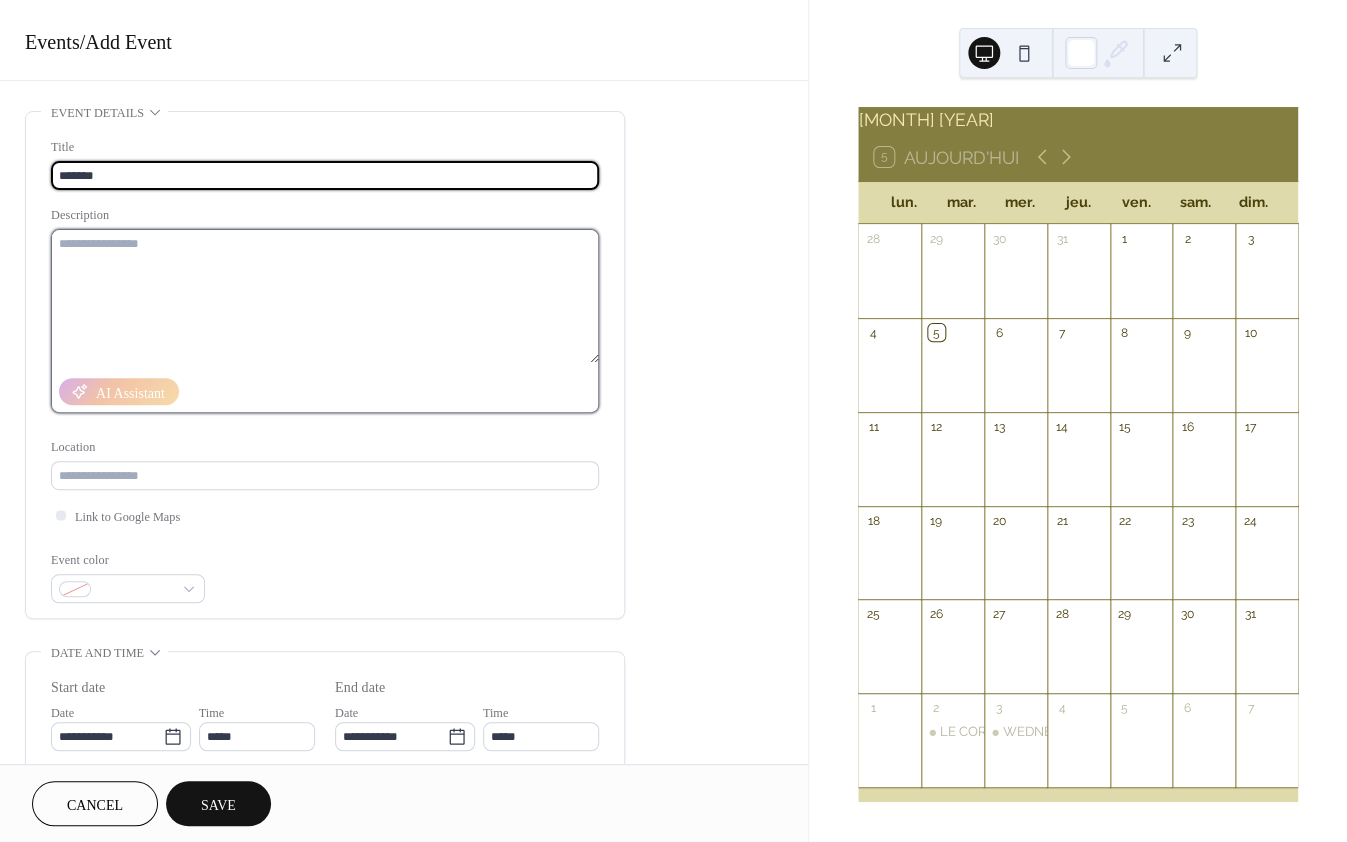 click at bounding box center (325, 296) 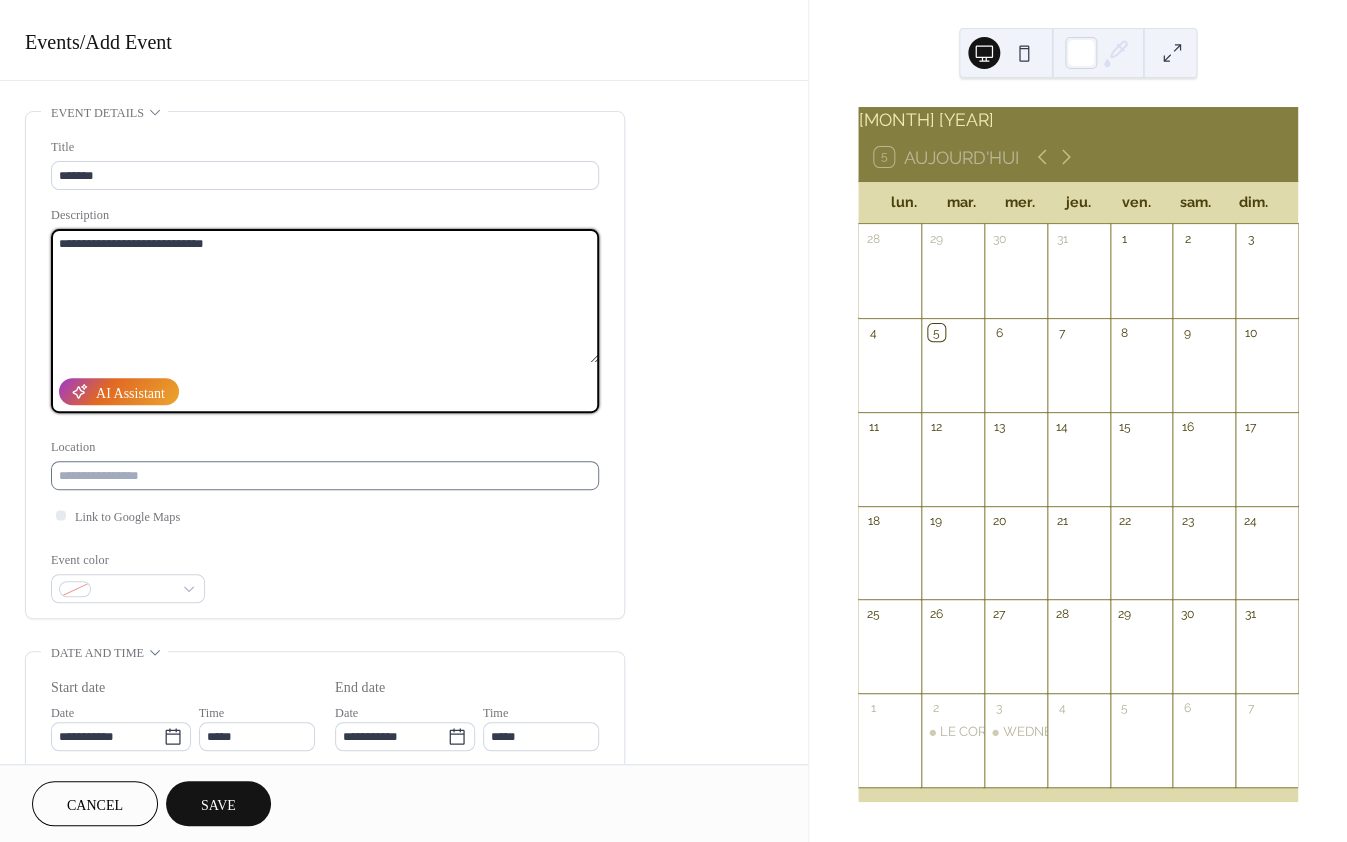 type on "**********" 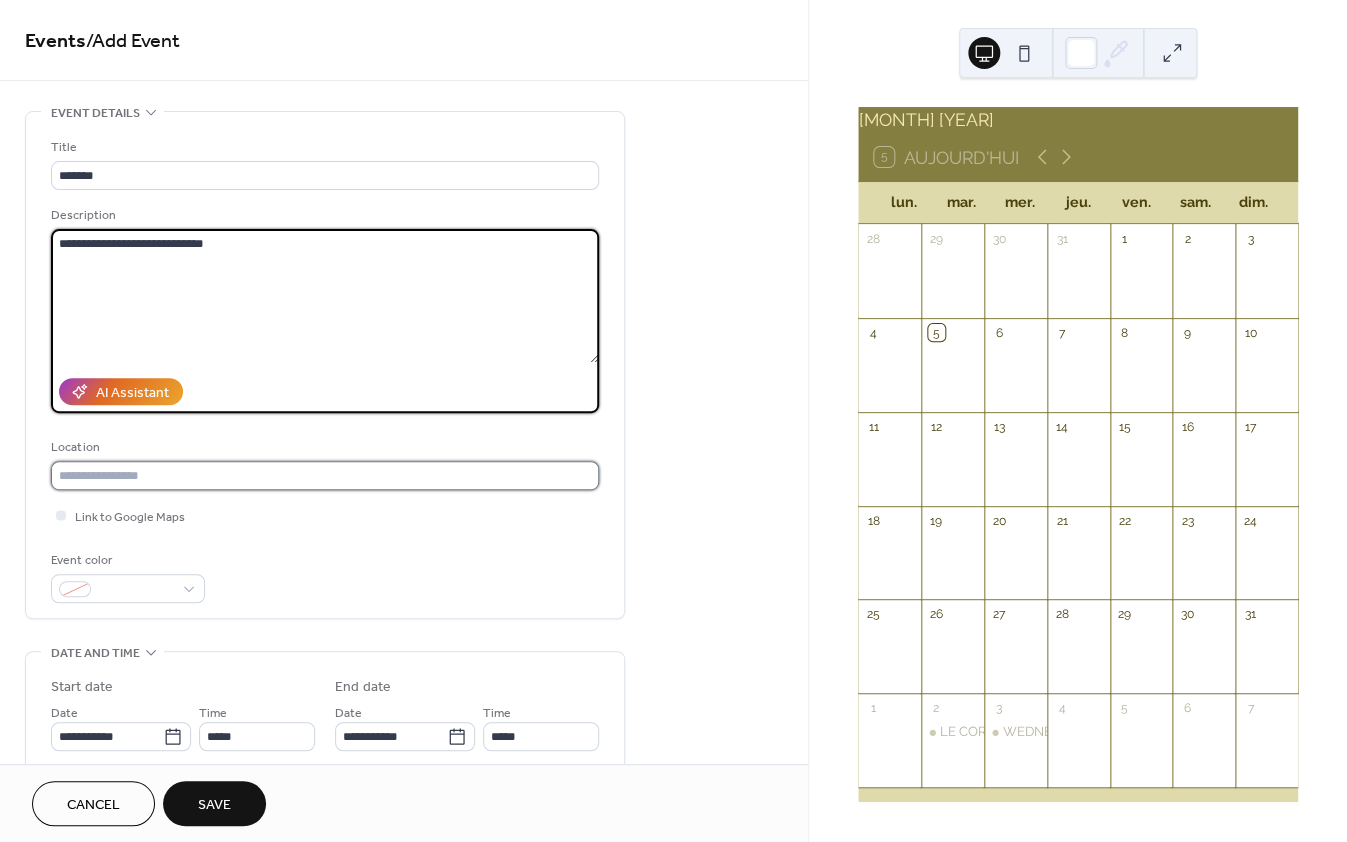 click at bounding box center [325, 475] 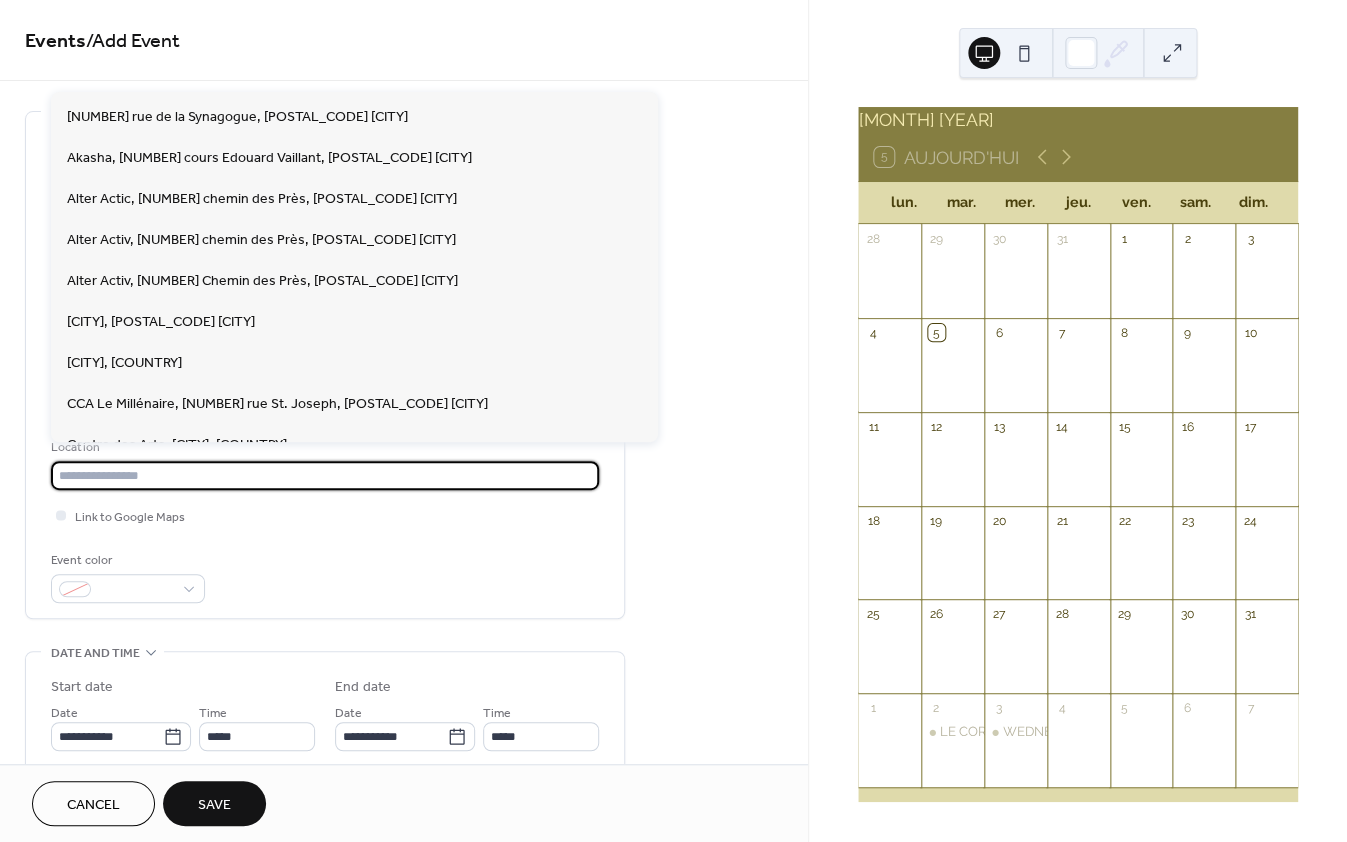 scroll, scrollTop: 752, scrollLeft: 0, axis: vertical 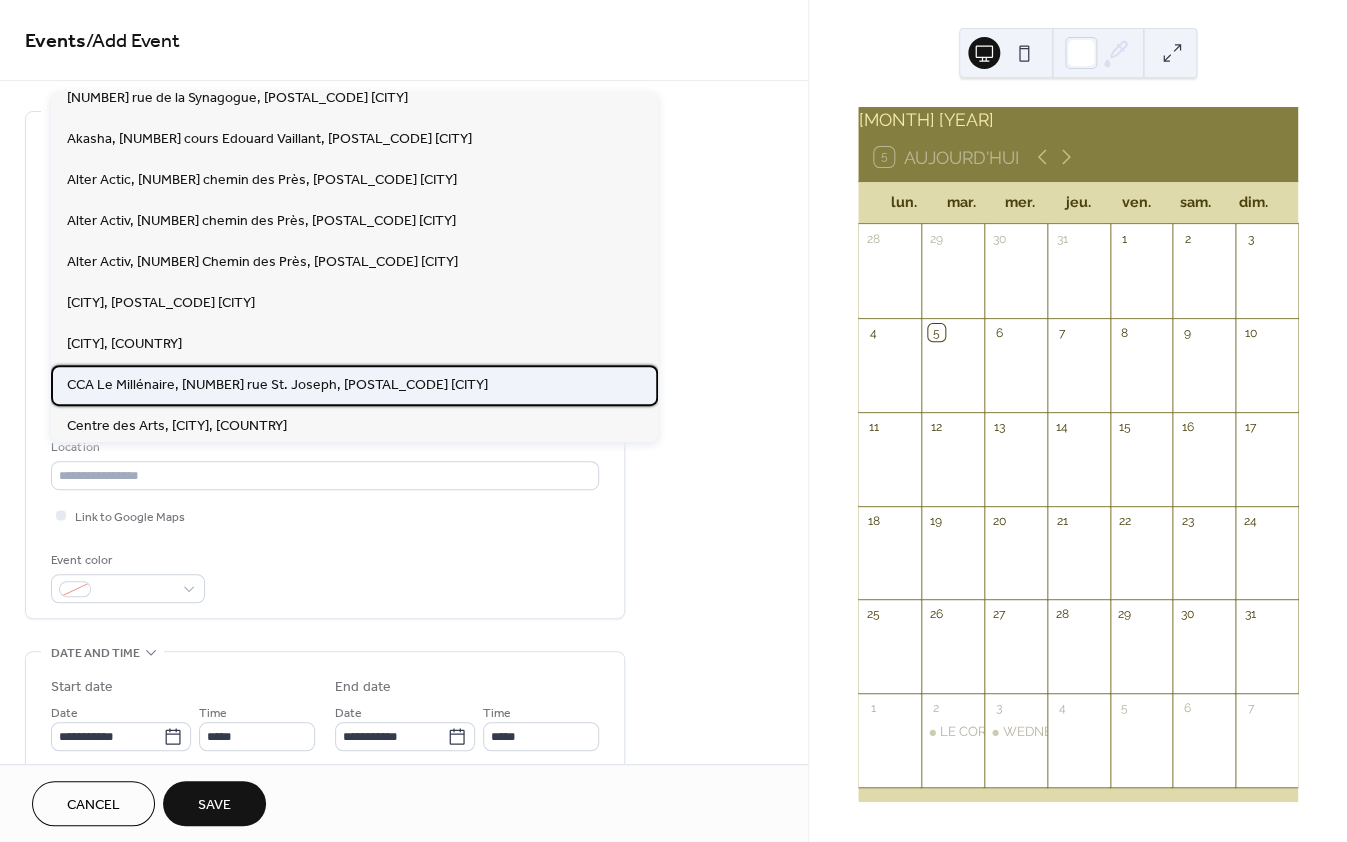 click on "CCA Le Millénaire, [NUMBER] rue St. Joseph, [POSTAL_CODE] [CITY]" at bounding box center (277, 384) 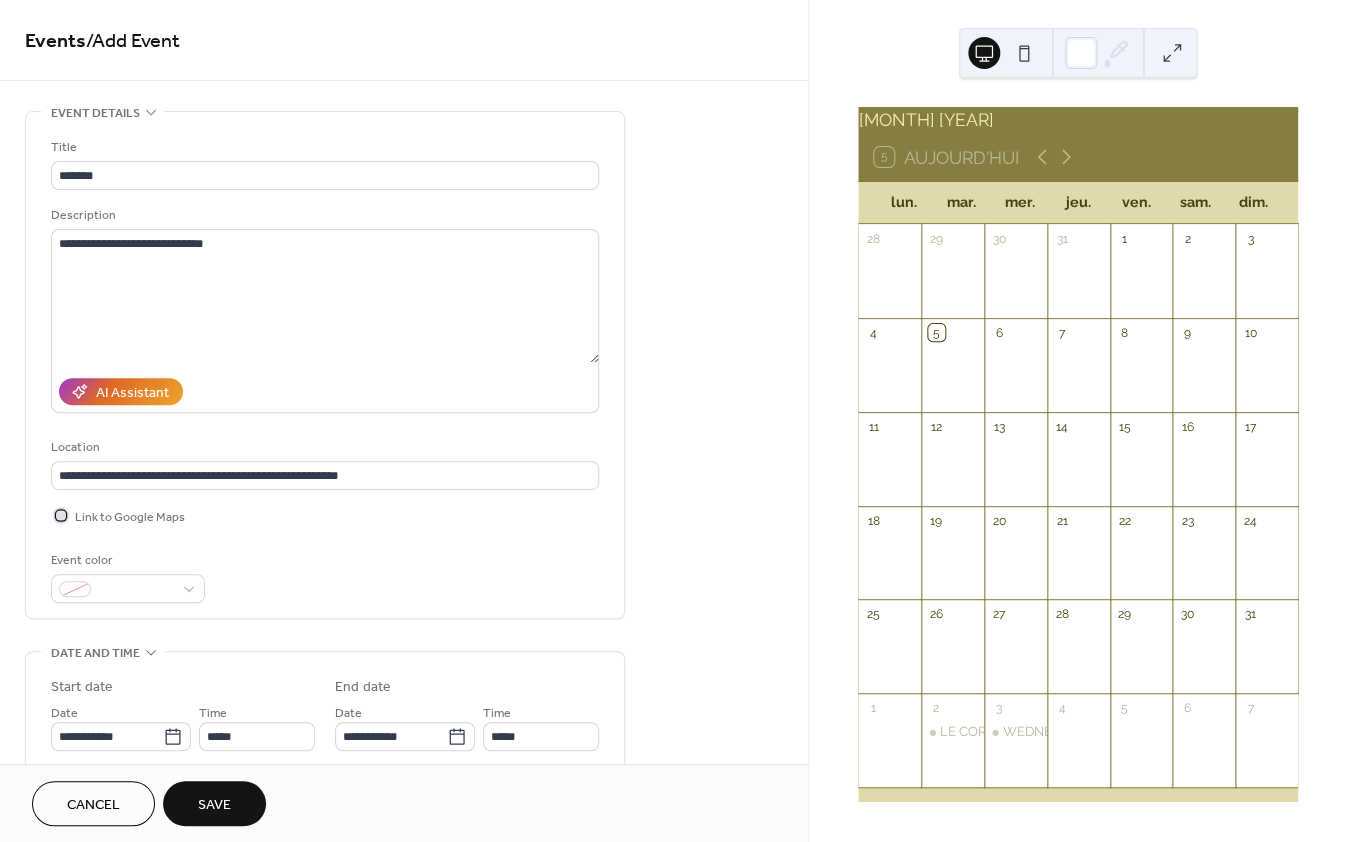 click at bounding box center [61, 515] 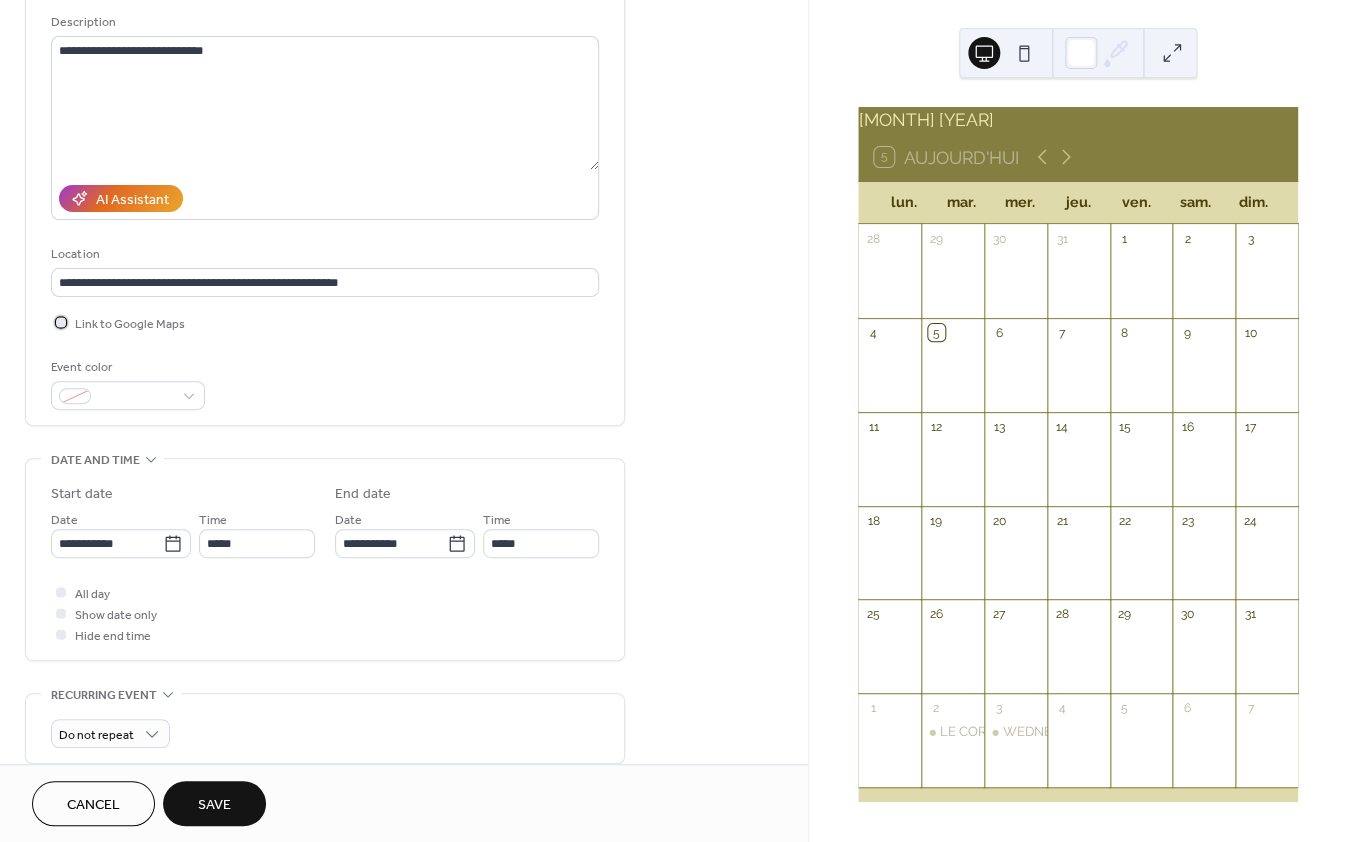 scroll, scrollTop: 198, scrollLeft: 0, axis: vertical 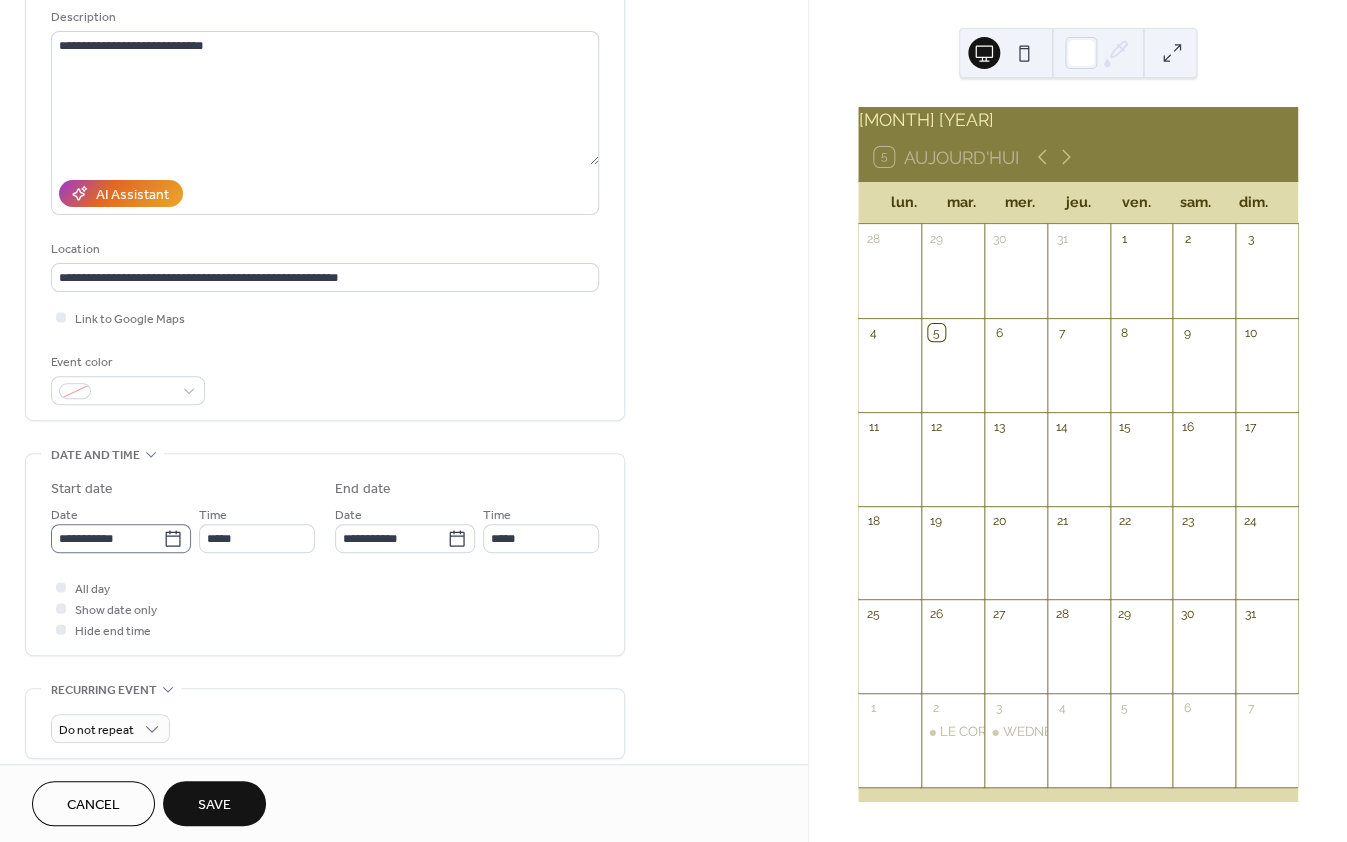 click 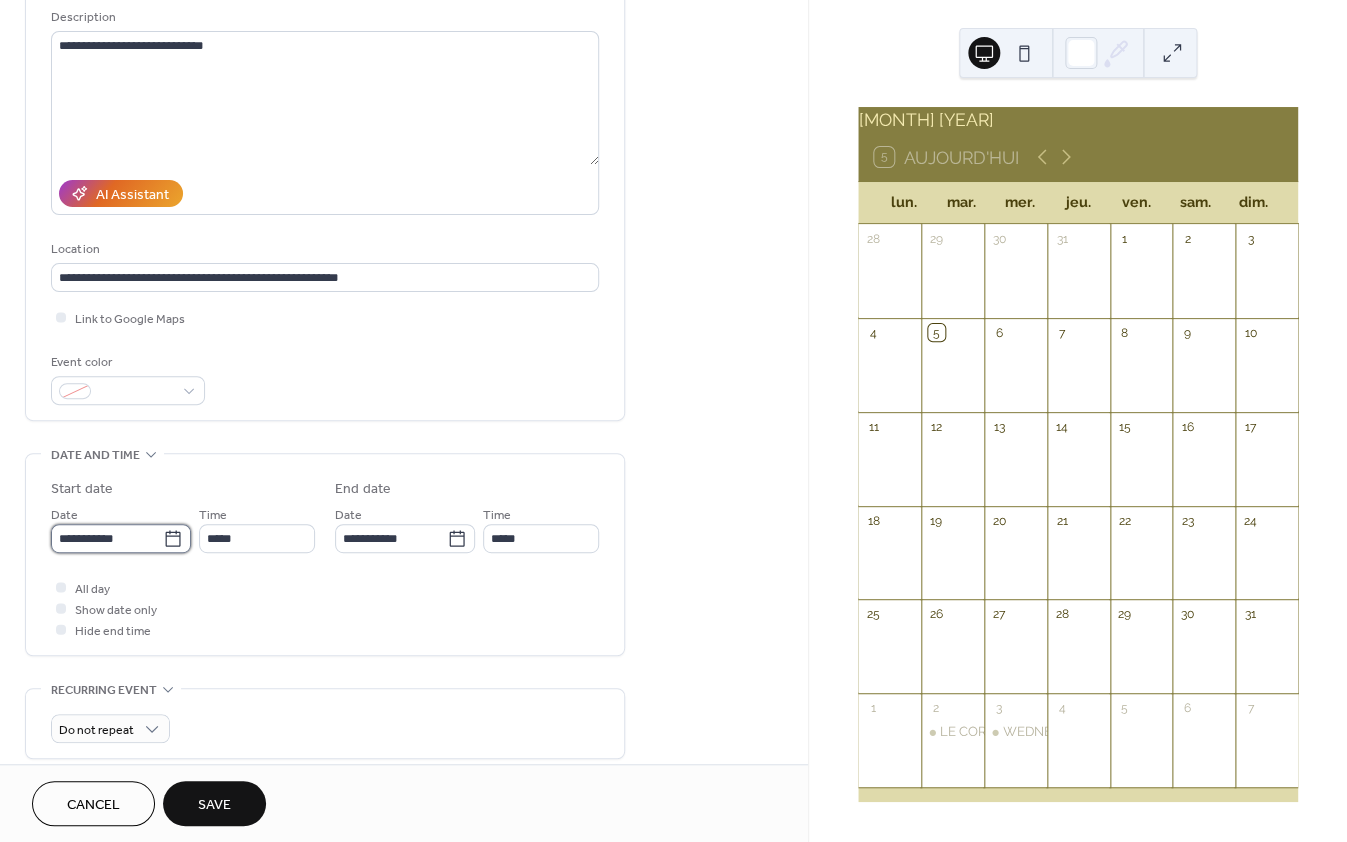 click on "**********" at bounding box center [107, 538] 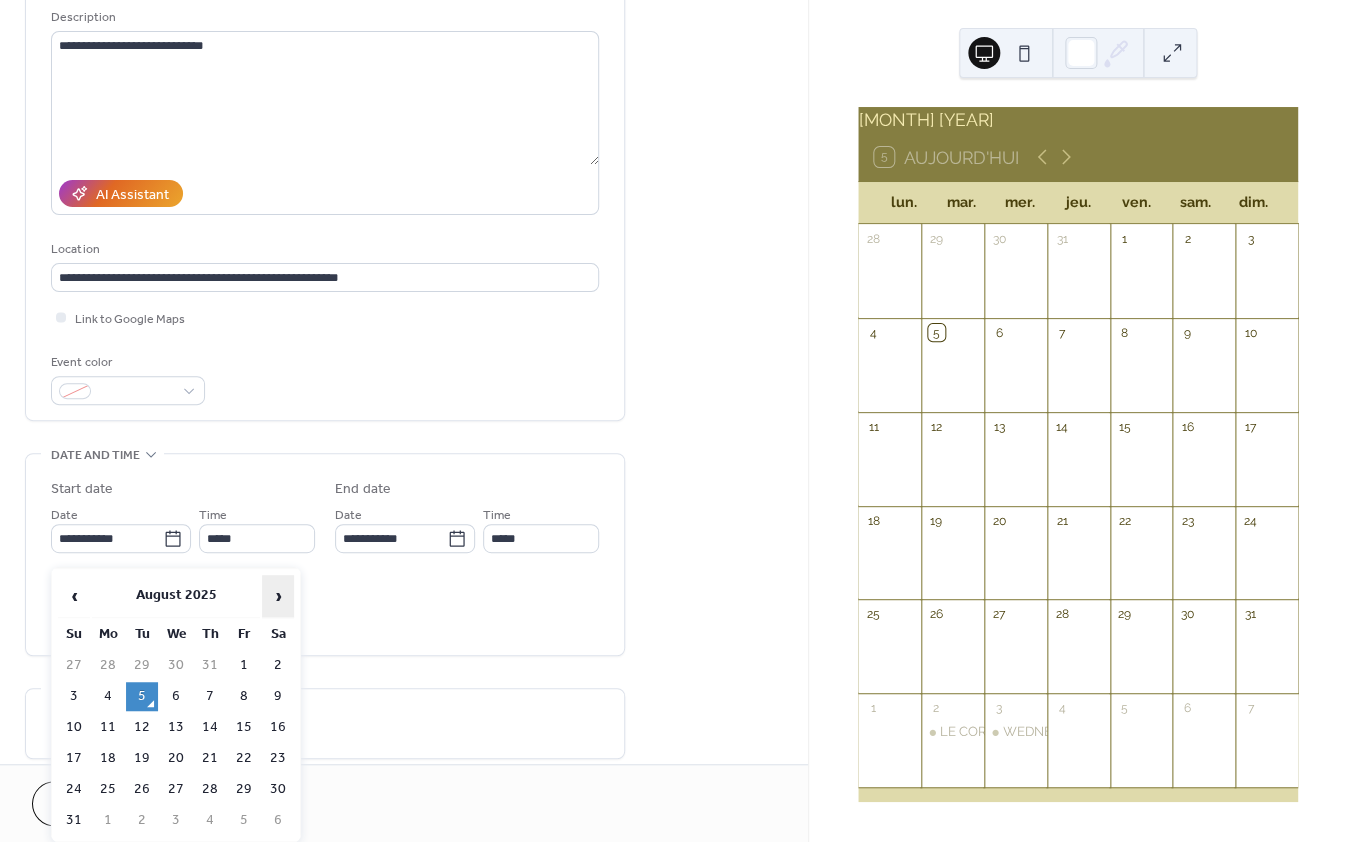 click on "›" at bounding box center (278, 596) 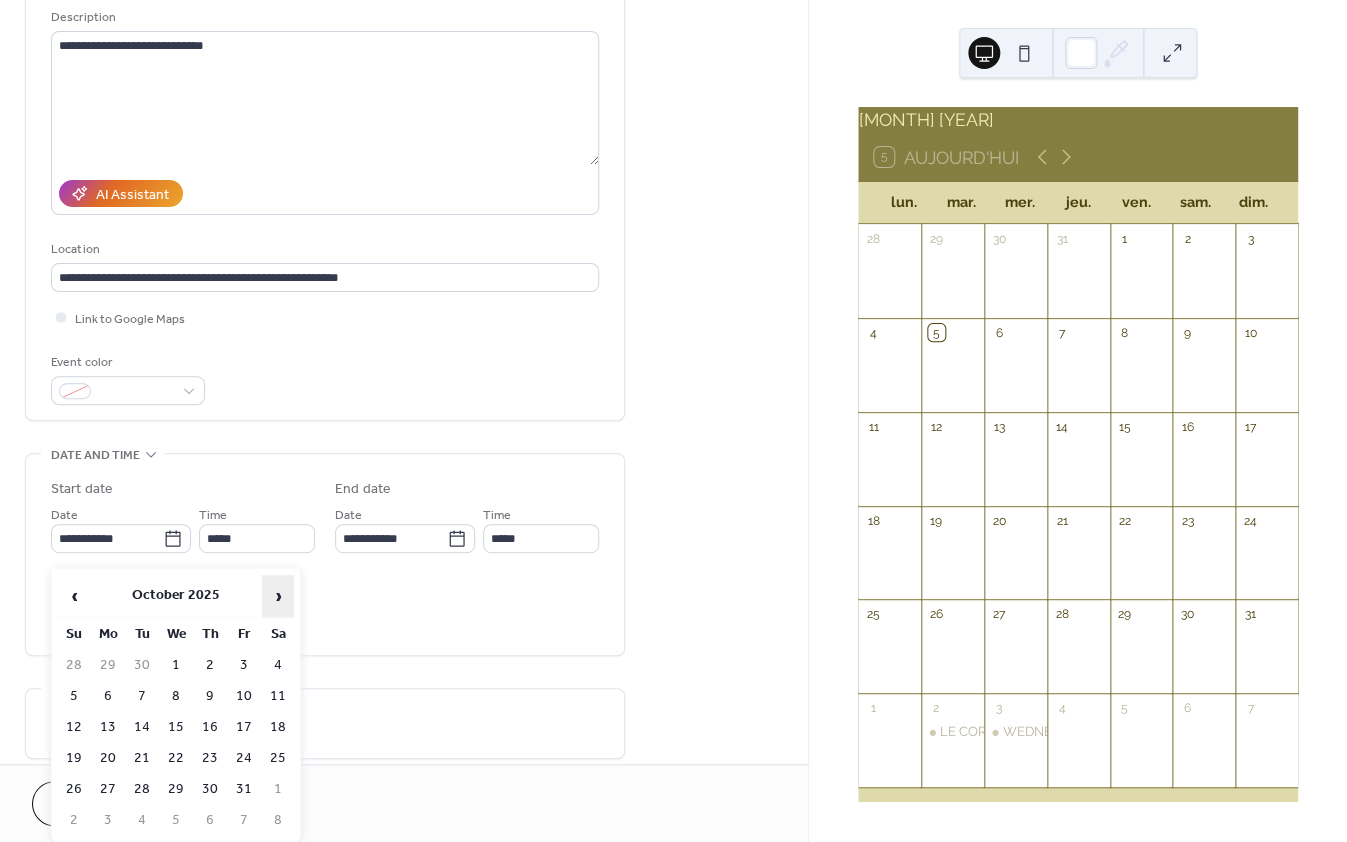 click on "›" at bounding box center (278, 596) 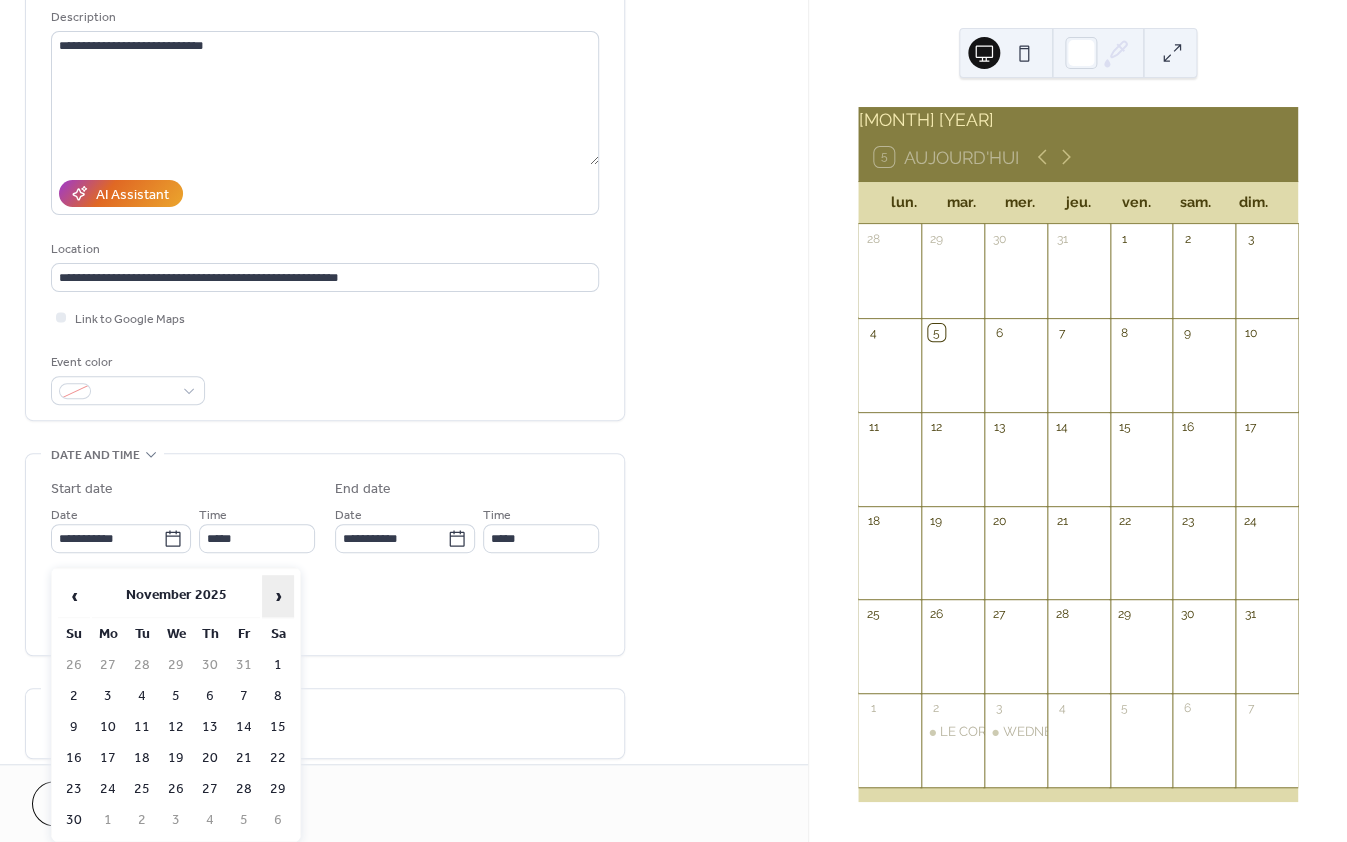 click on "›" at bounding box center [278, 596] 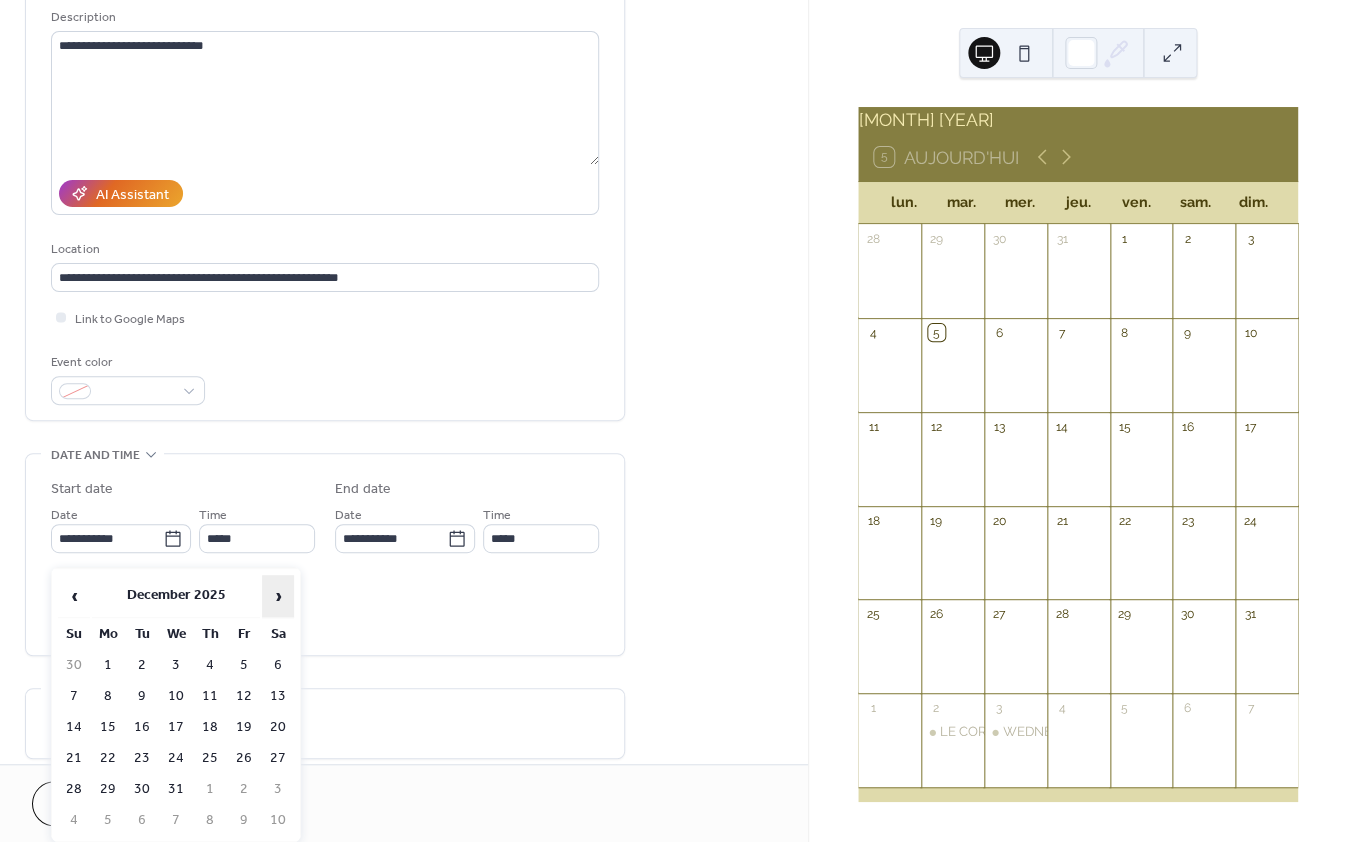 click on "›" at bounding box center [278, 596] 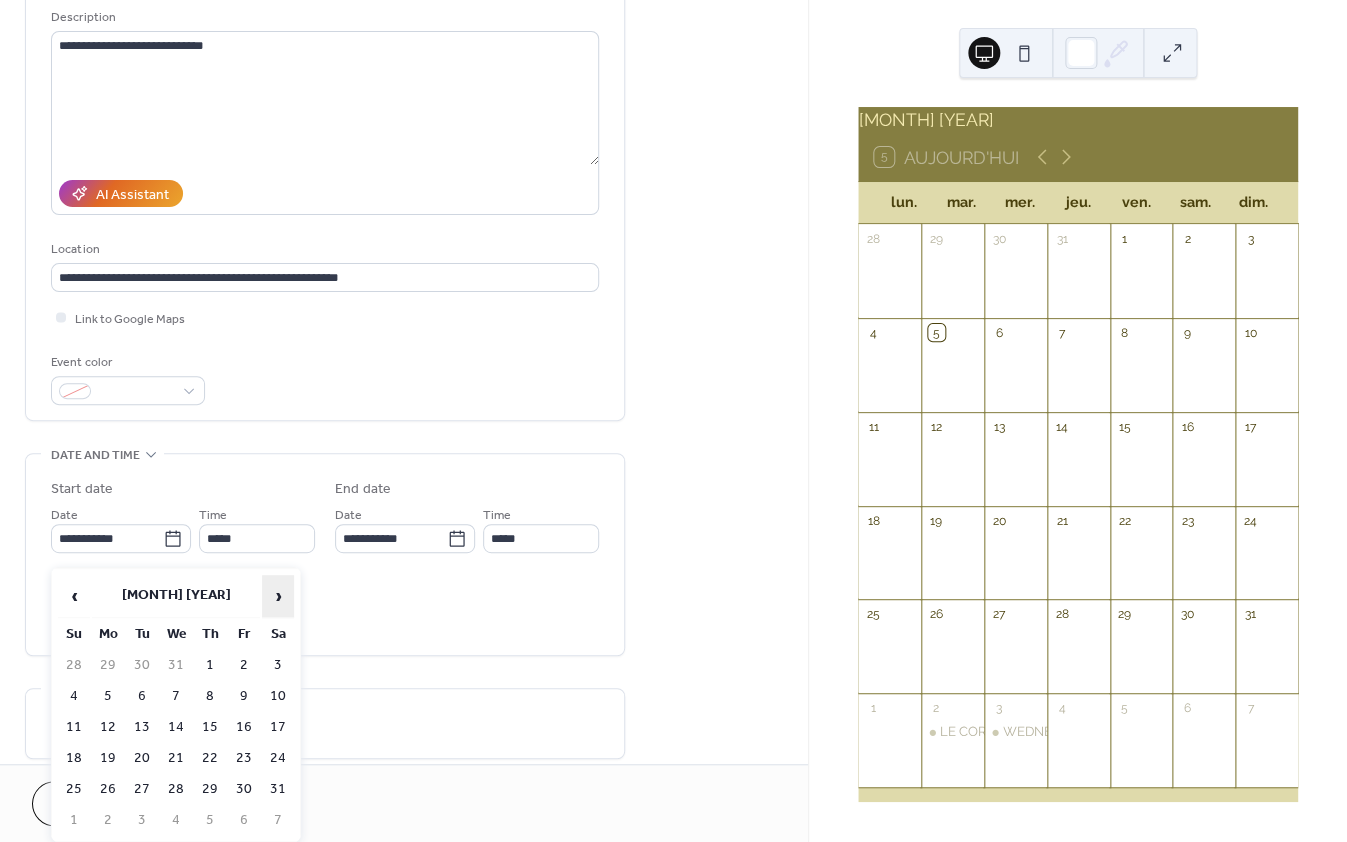 click on "›" at bounding box center (278, 596) 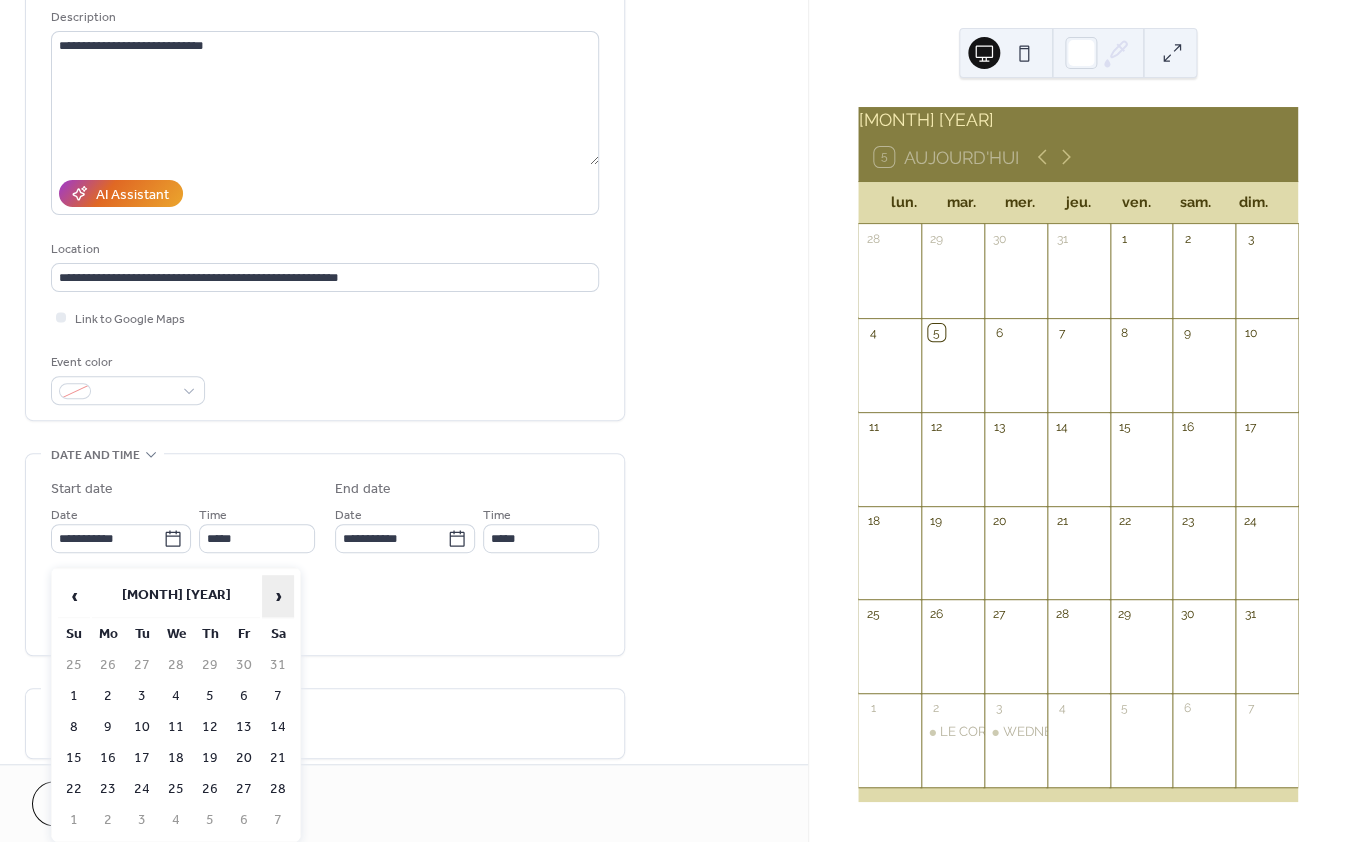 click on "›" at bounding box center [278, 596] 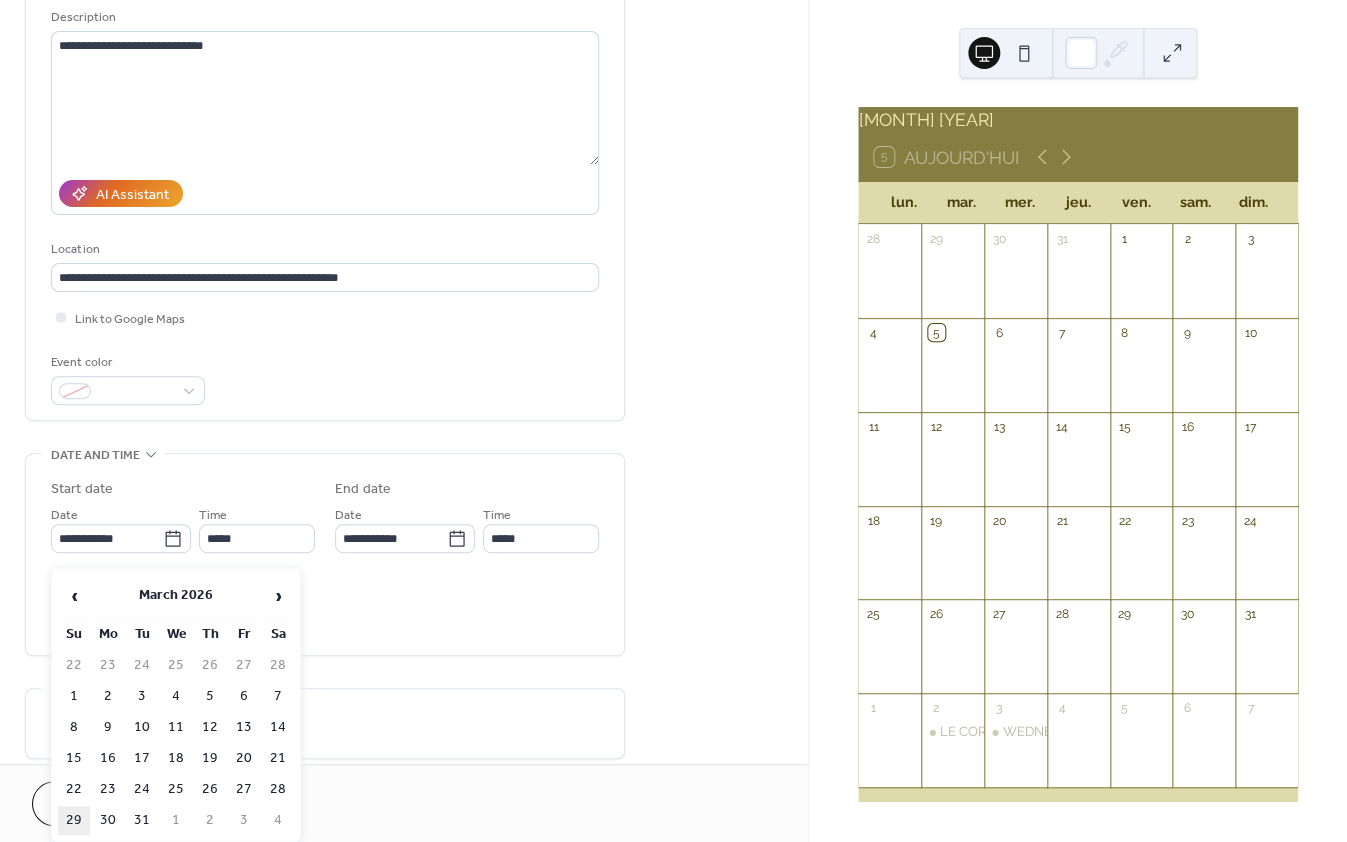 click on "29" at bounding box center [74, 820] 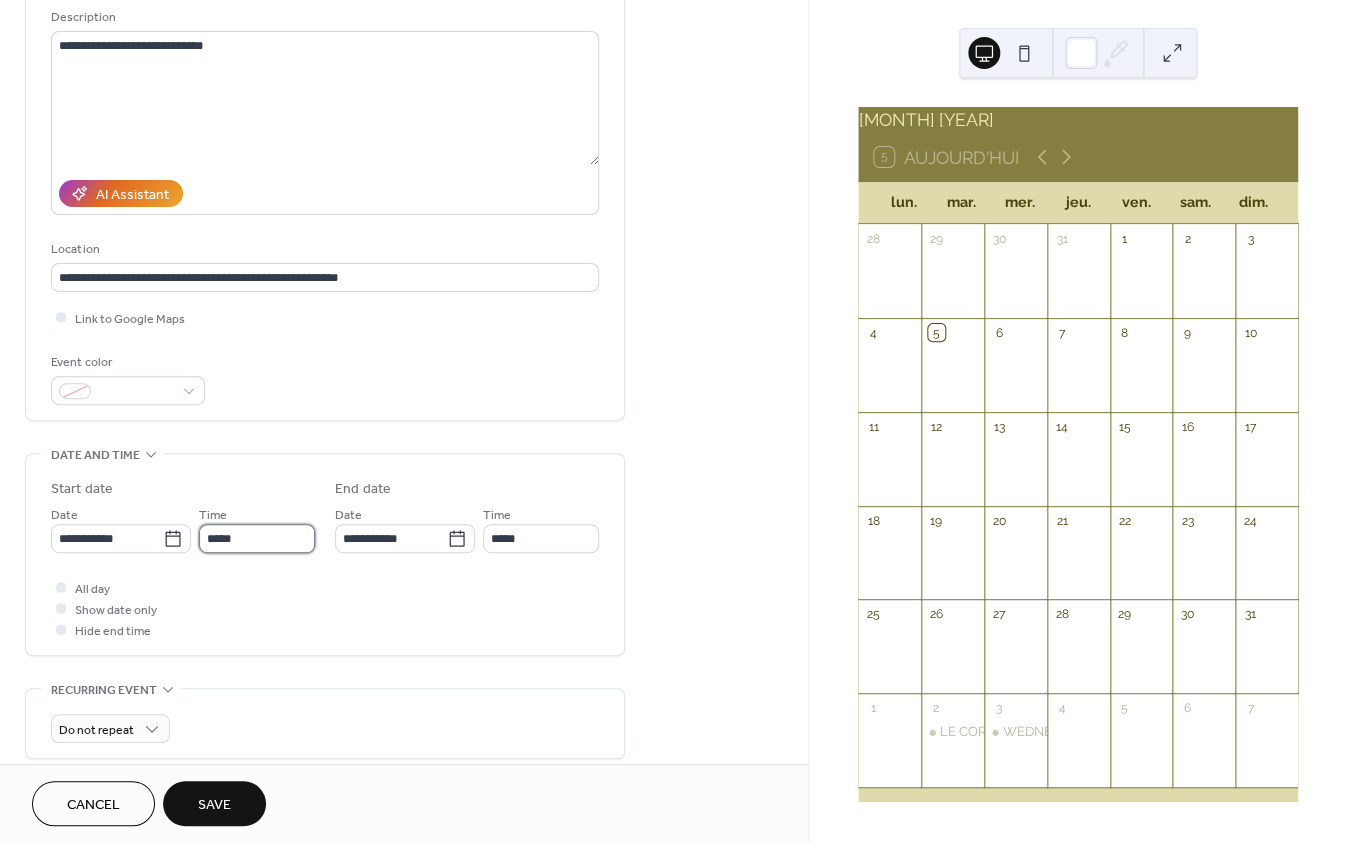 click on "*****" at bounding box center [257, 538] 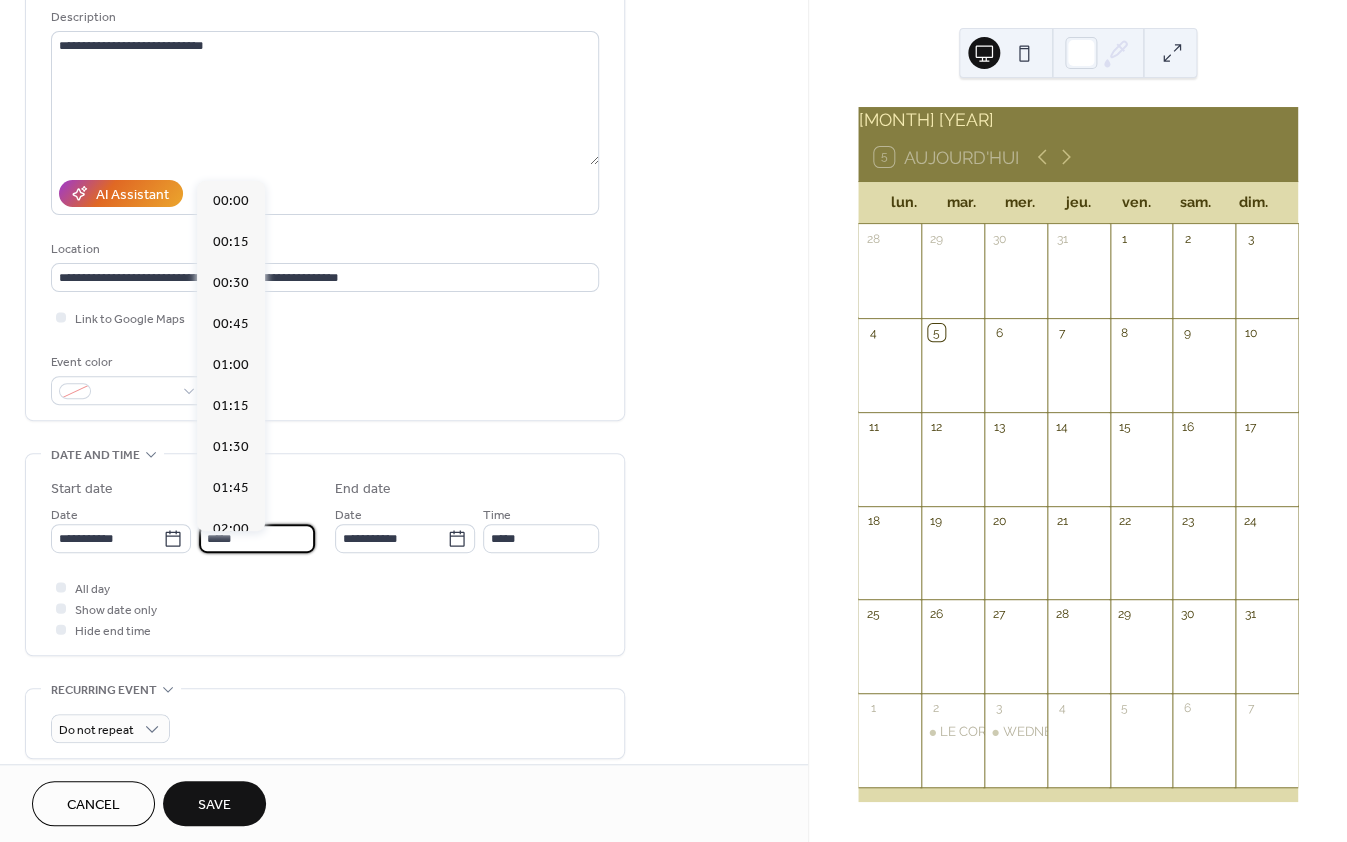 scroll, scrollTop: 1968, scrollLeft: 0, axis: vertical 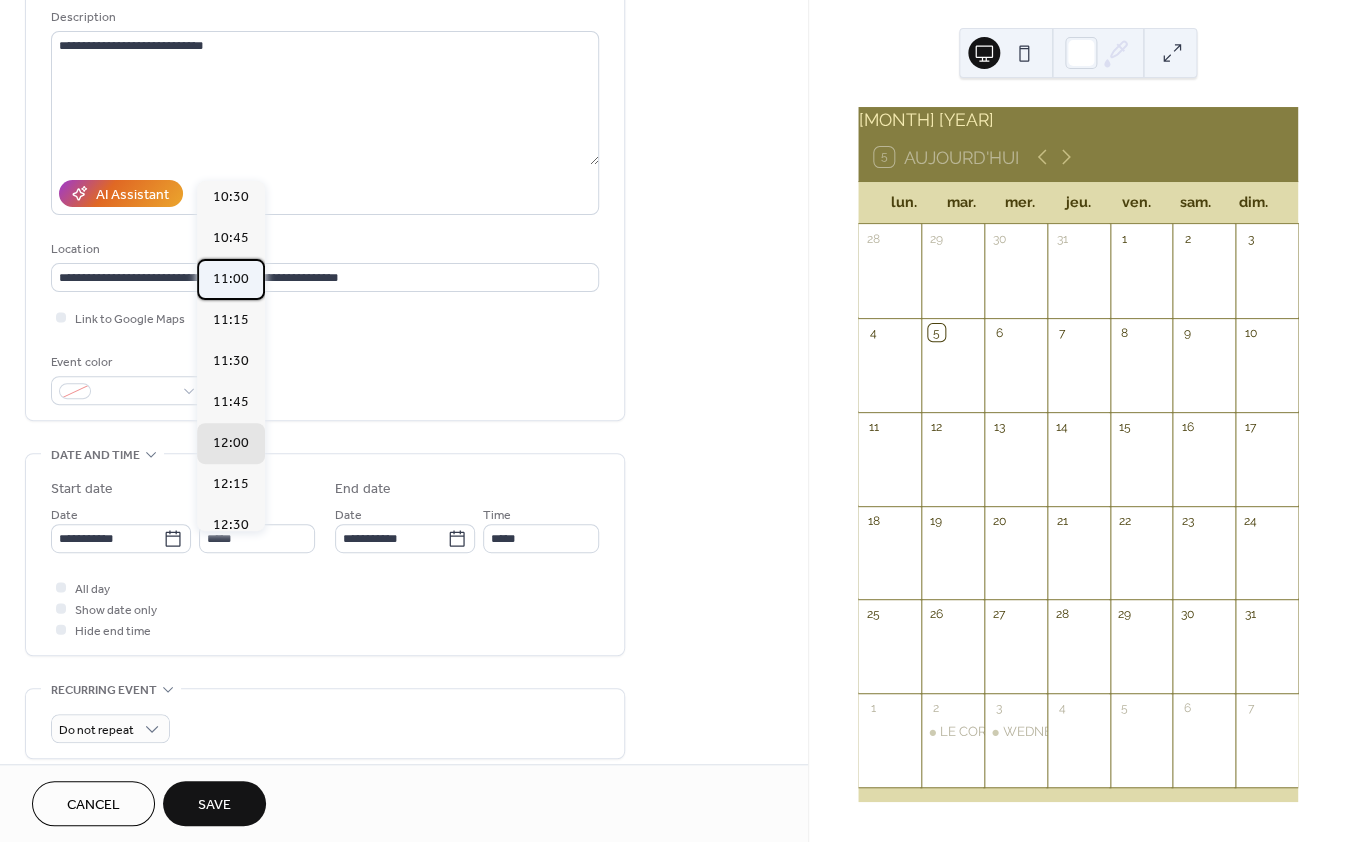 click on "11:00" at bounding box center [231, 279] 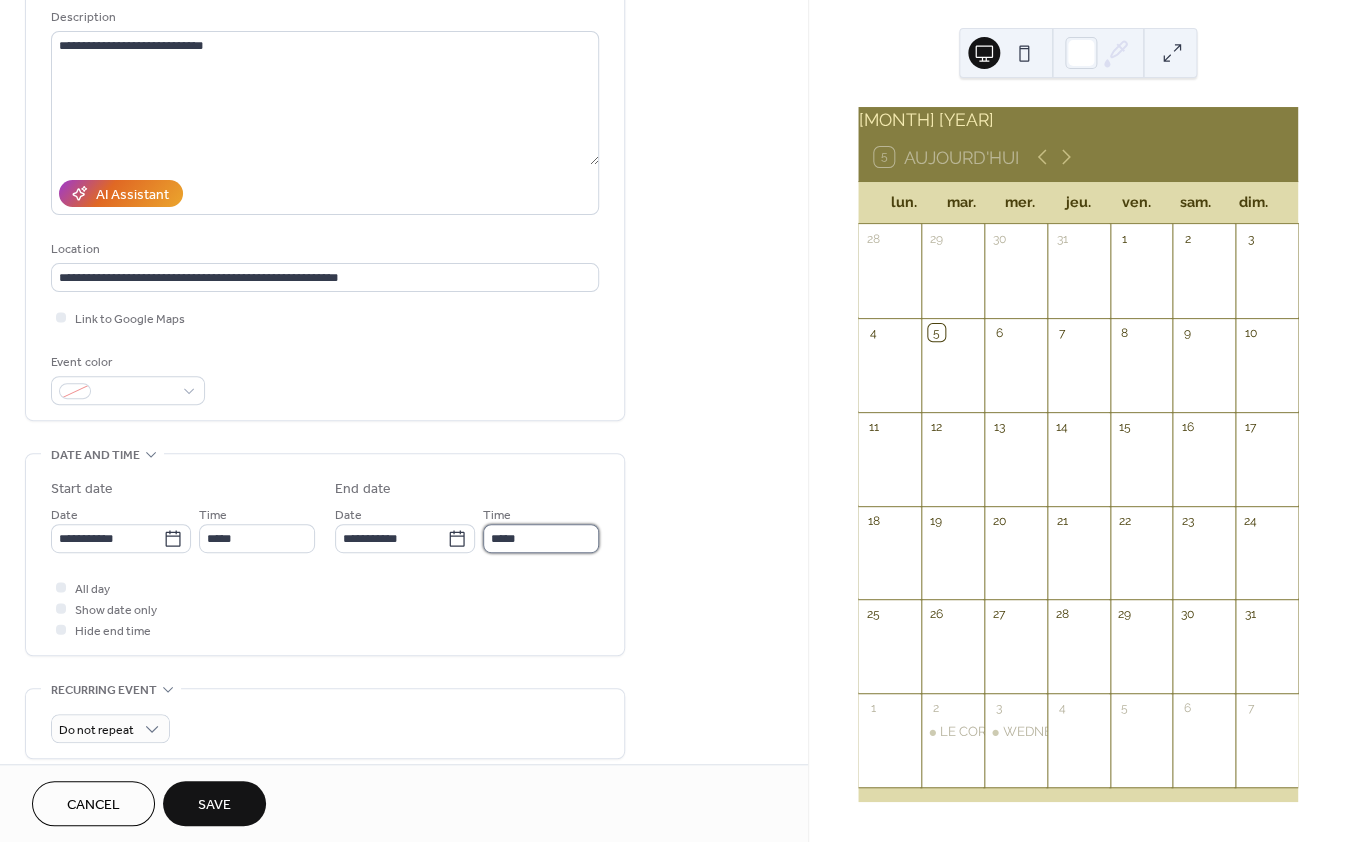 click on "*****" at bounding box center [541, 538] 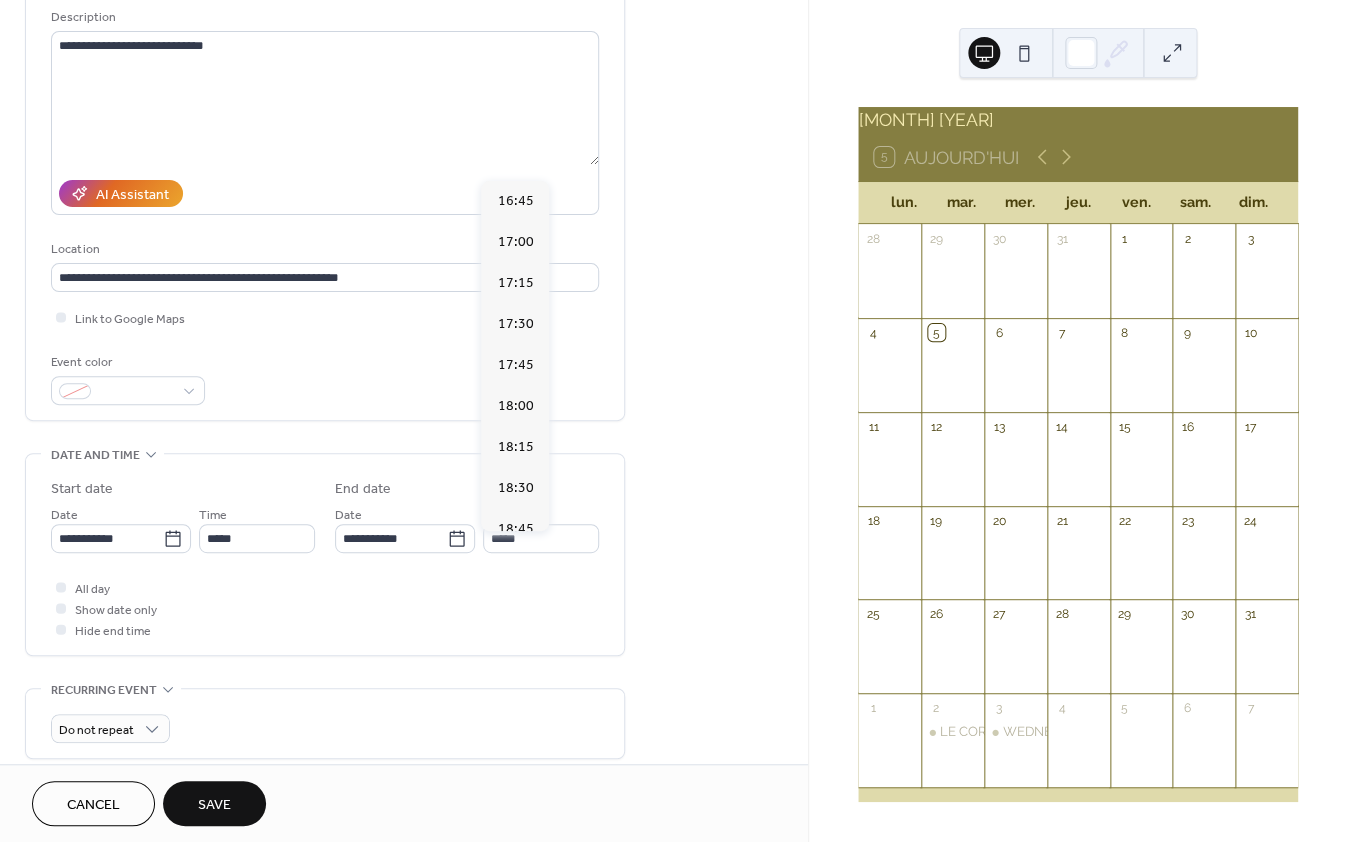 scroll, scrollTop: 923, scrollLeft: 0, axis: vertical 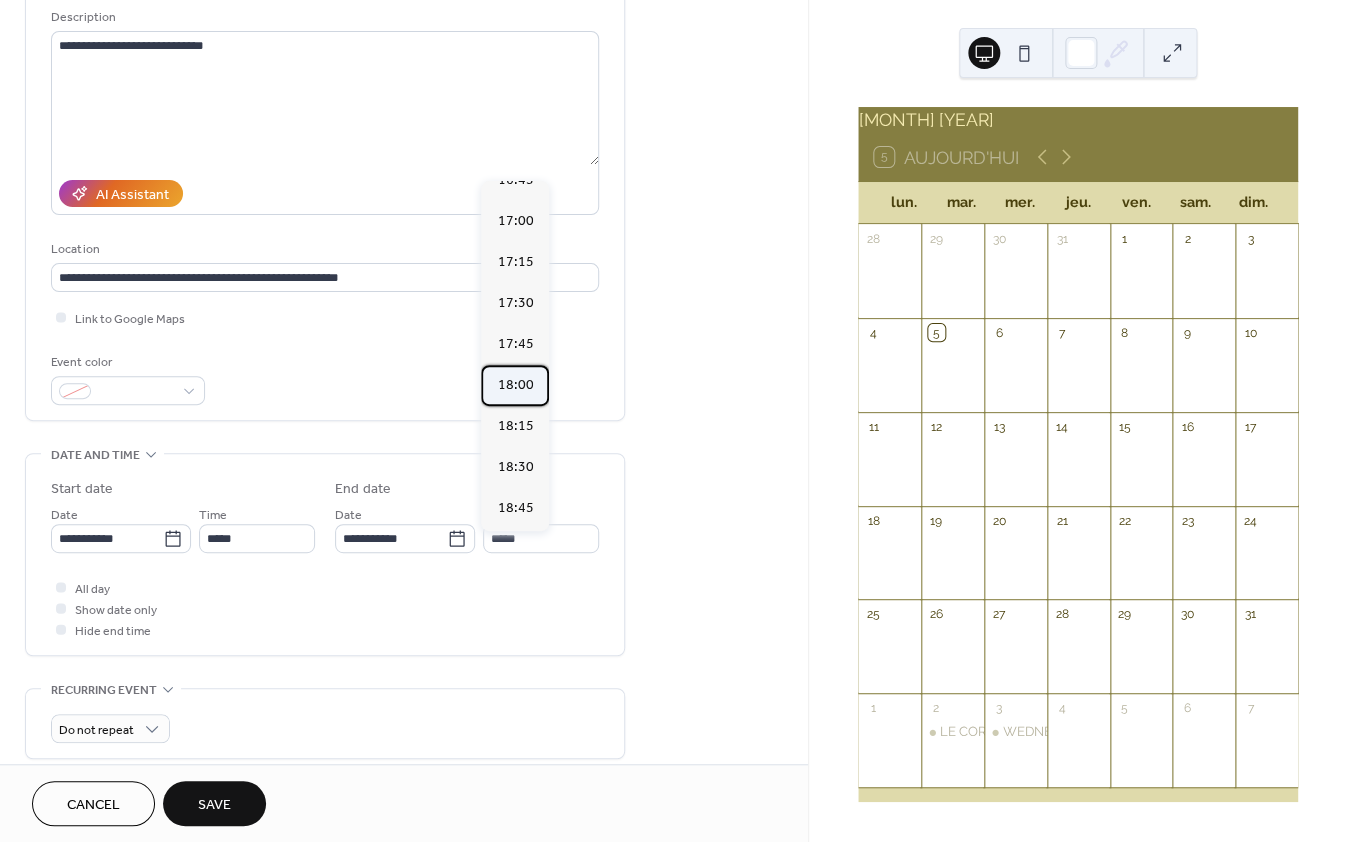 click on "18:00" at bounding box center [515, 385] 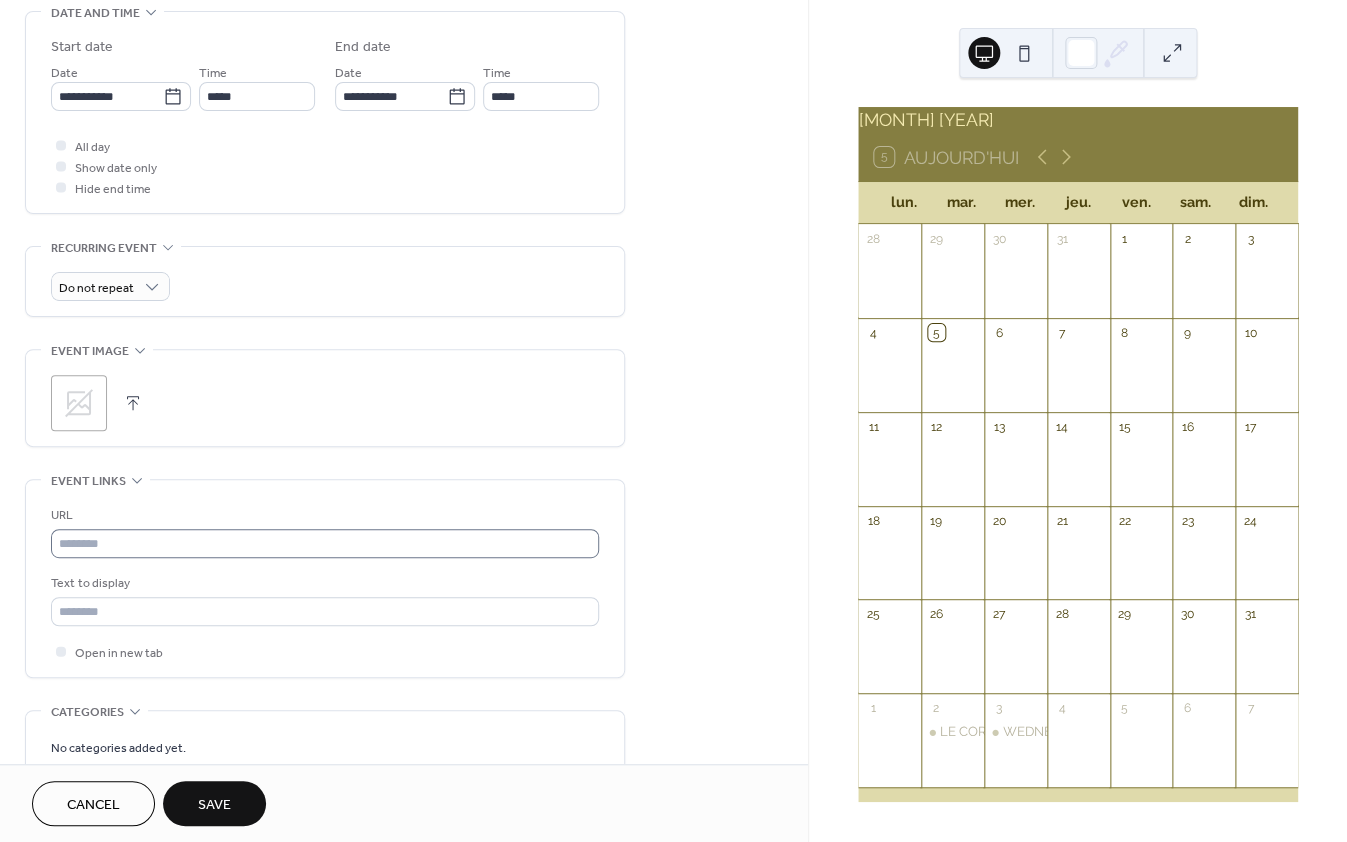 scroll, scrollTop: 660, scrollLeft: 0, axis: vertical 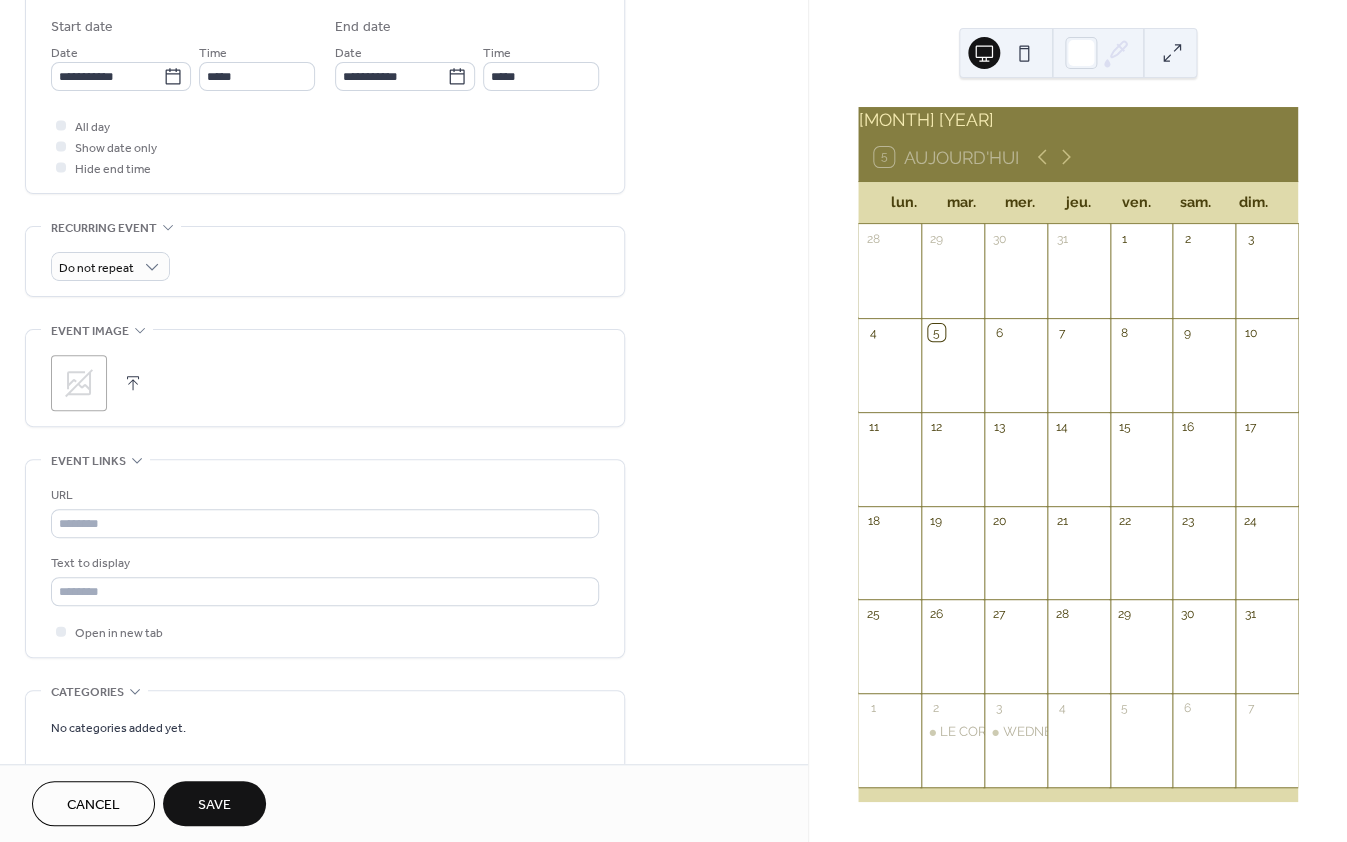 click 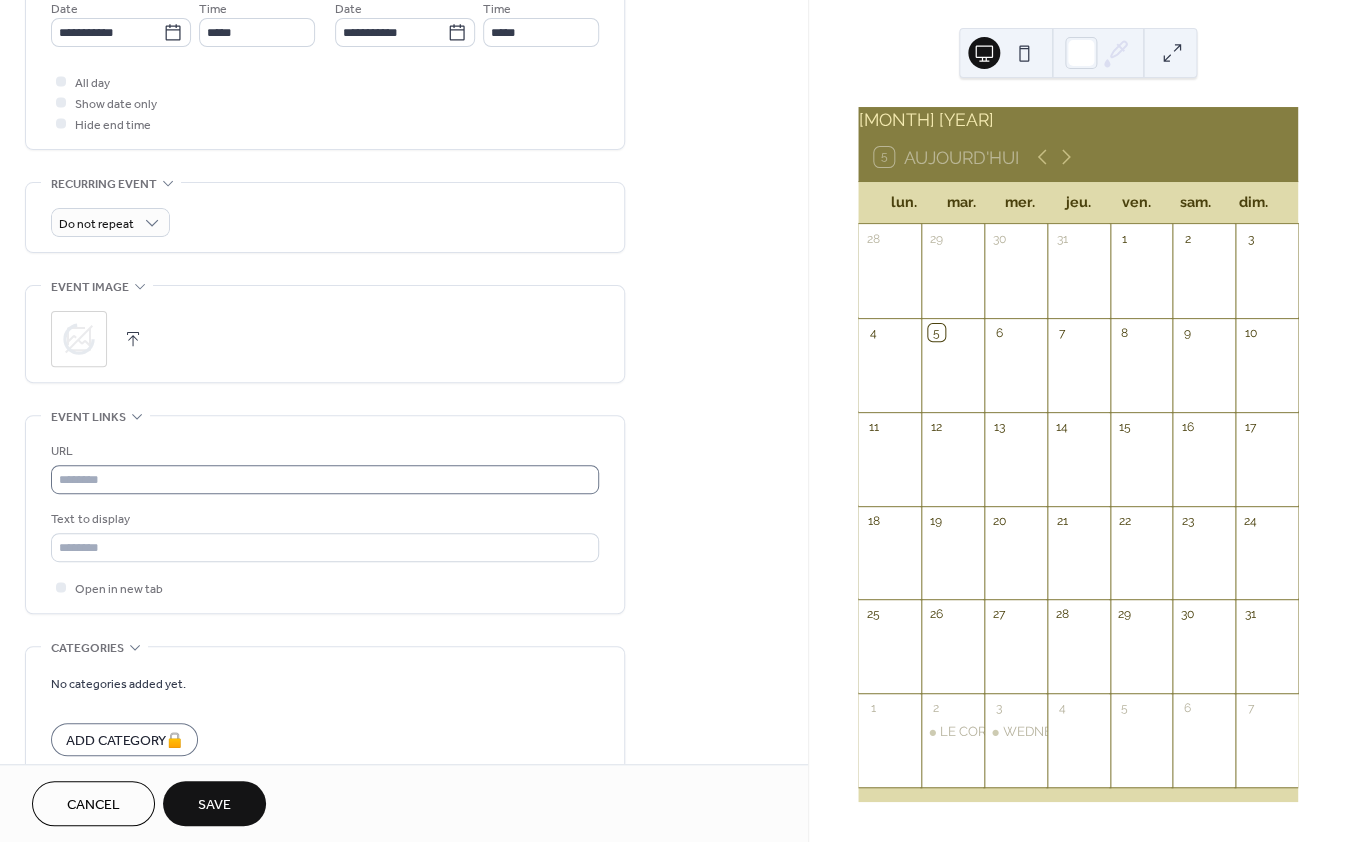 scroll, scrollTop: 715, scrollLeft: 0, axis: vertical 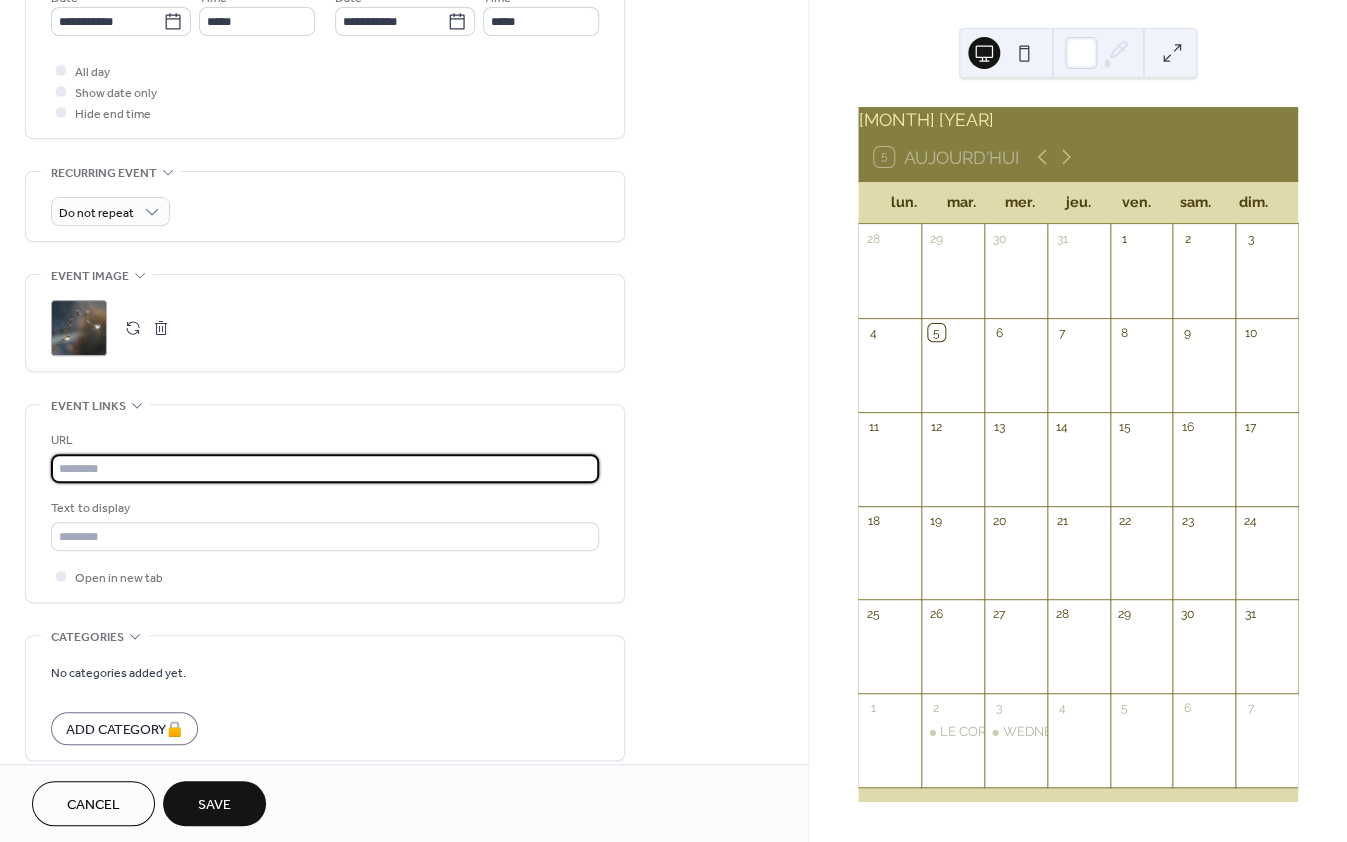 click at bounding box center [325, 468] 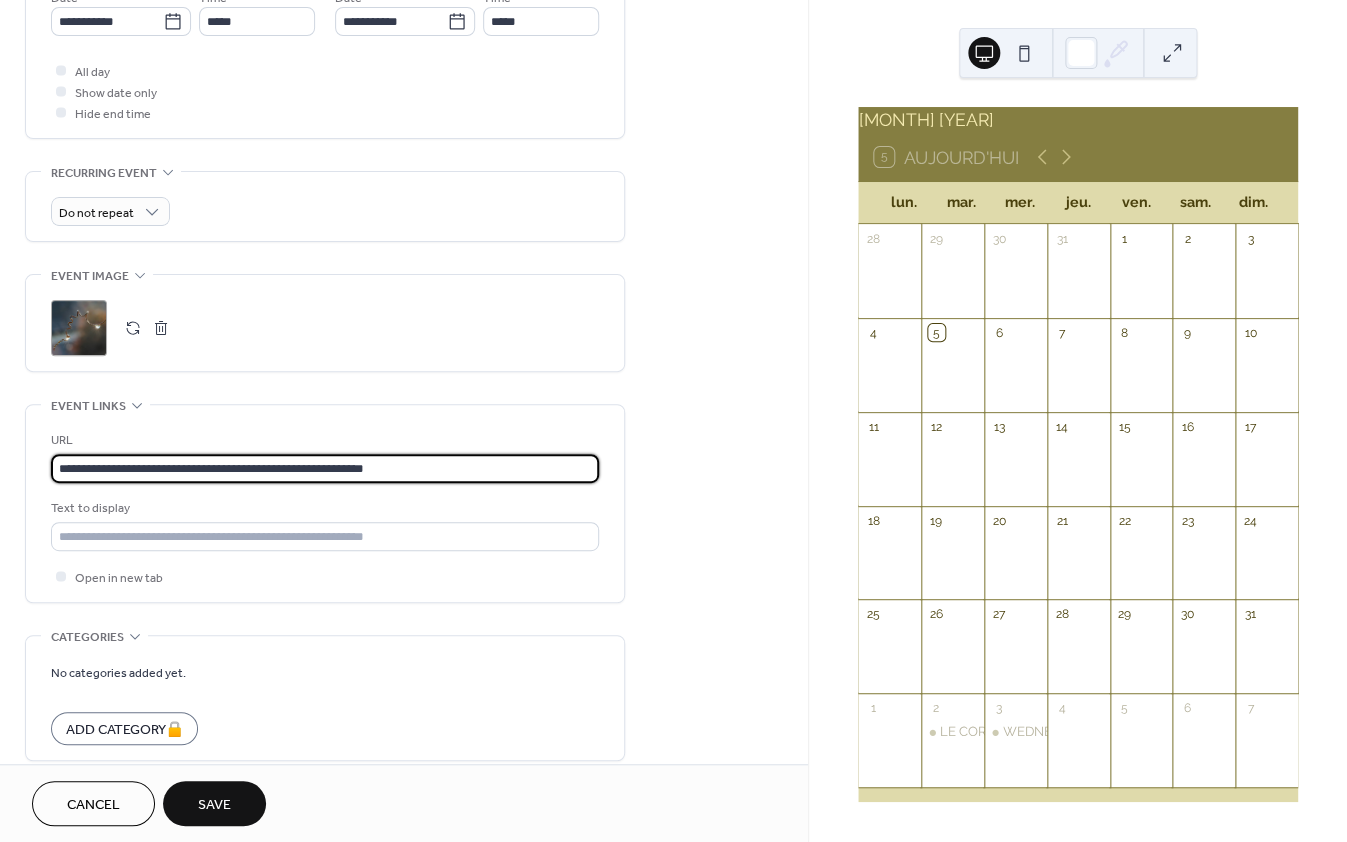 type on "**********" 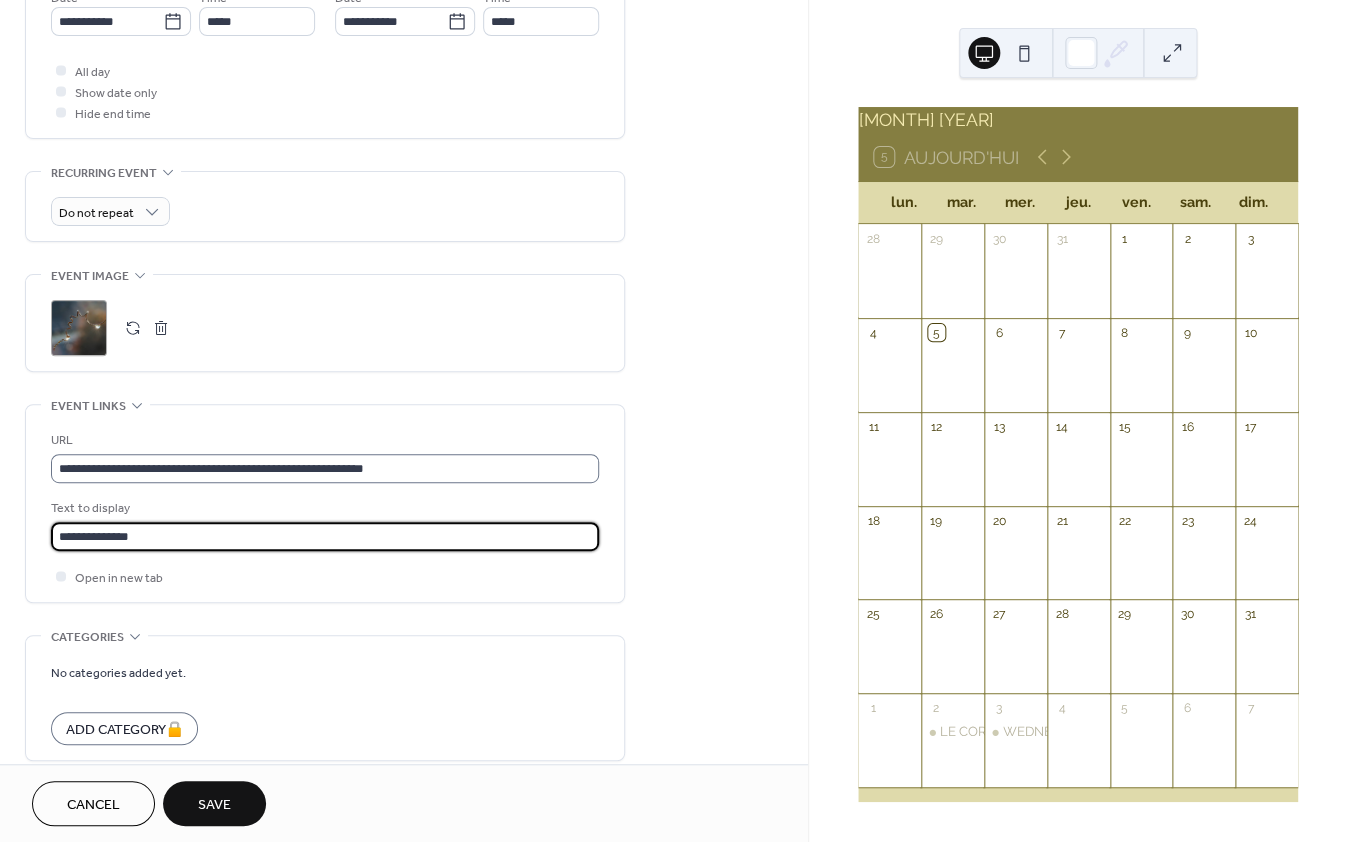type on "**********" 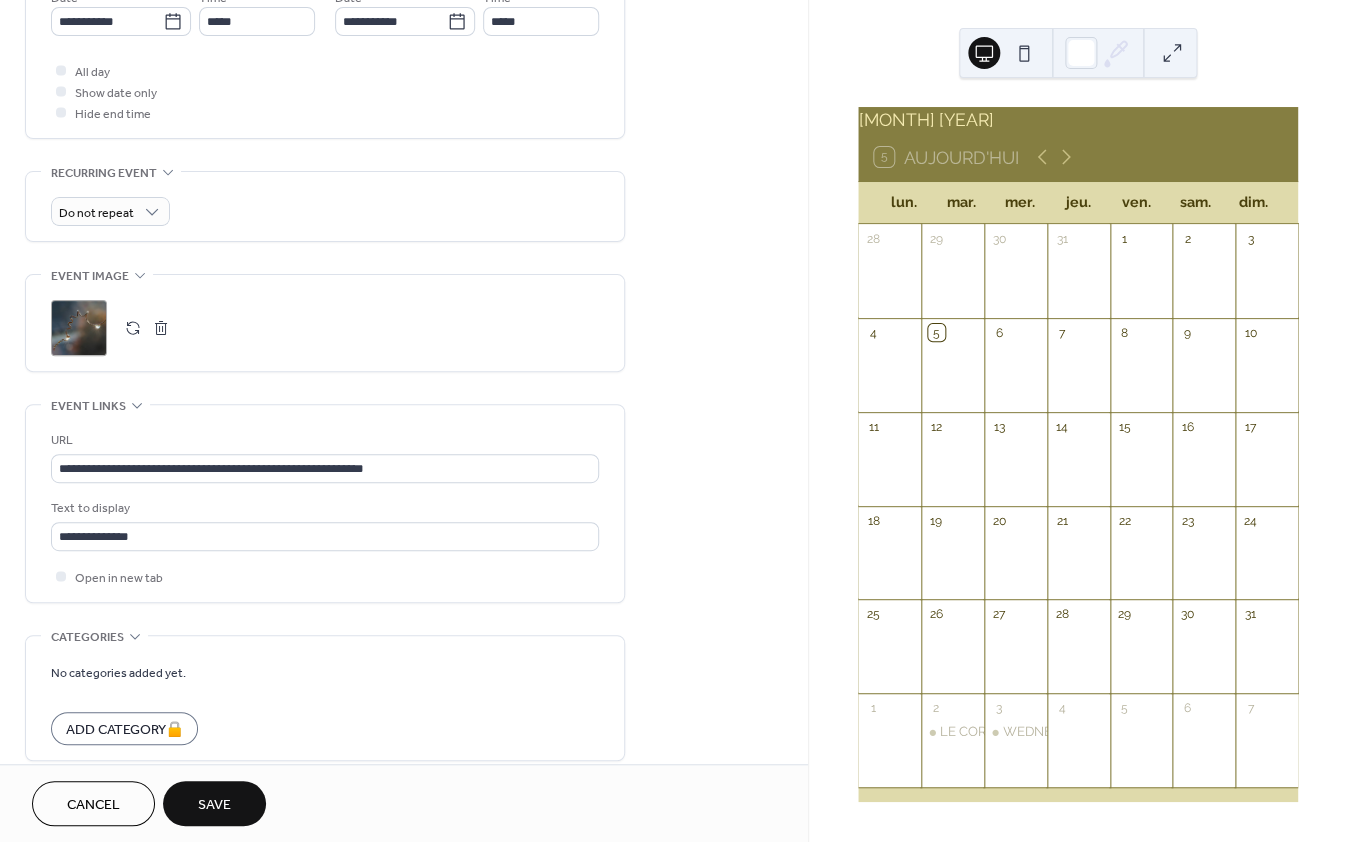 click on "Save" at bounding box center (214, 805) 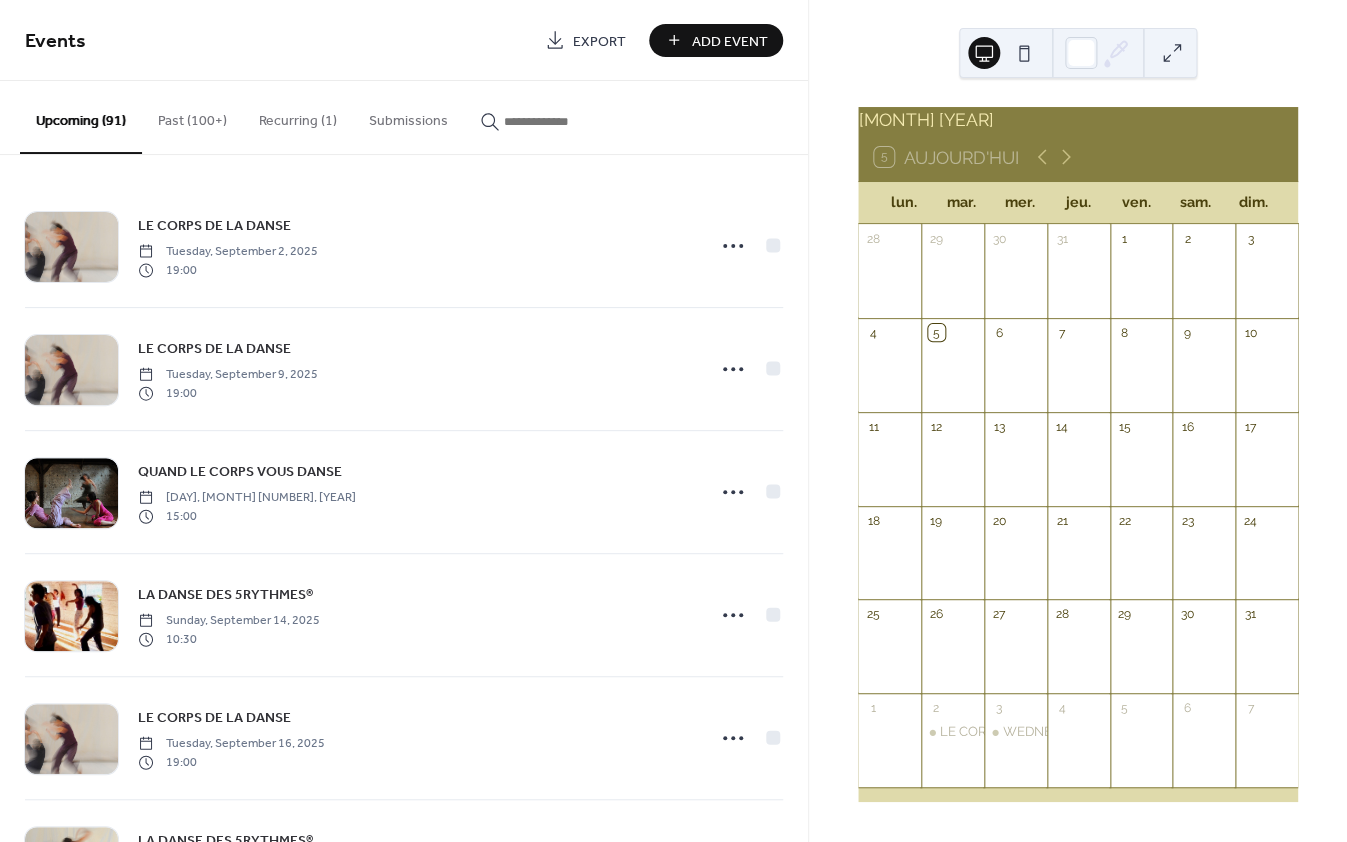 click on "Add Event" at bounding box center (730, 41) 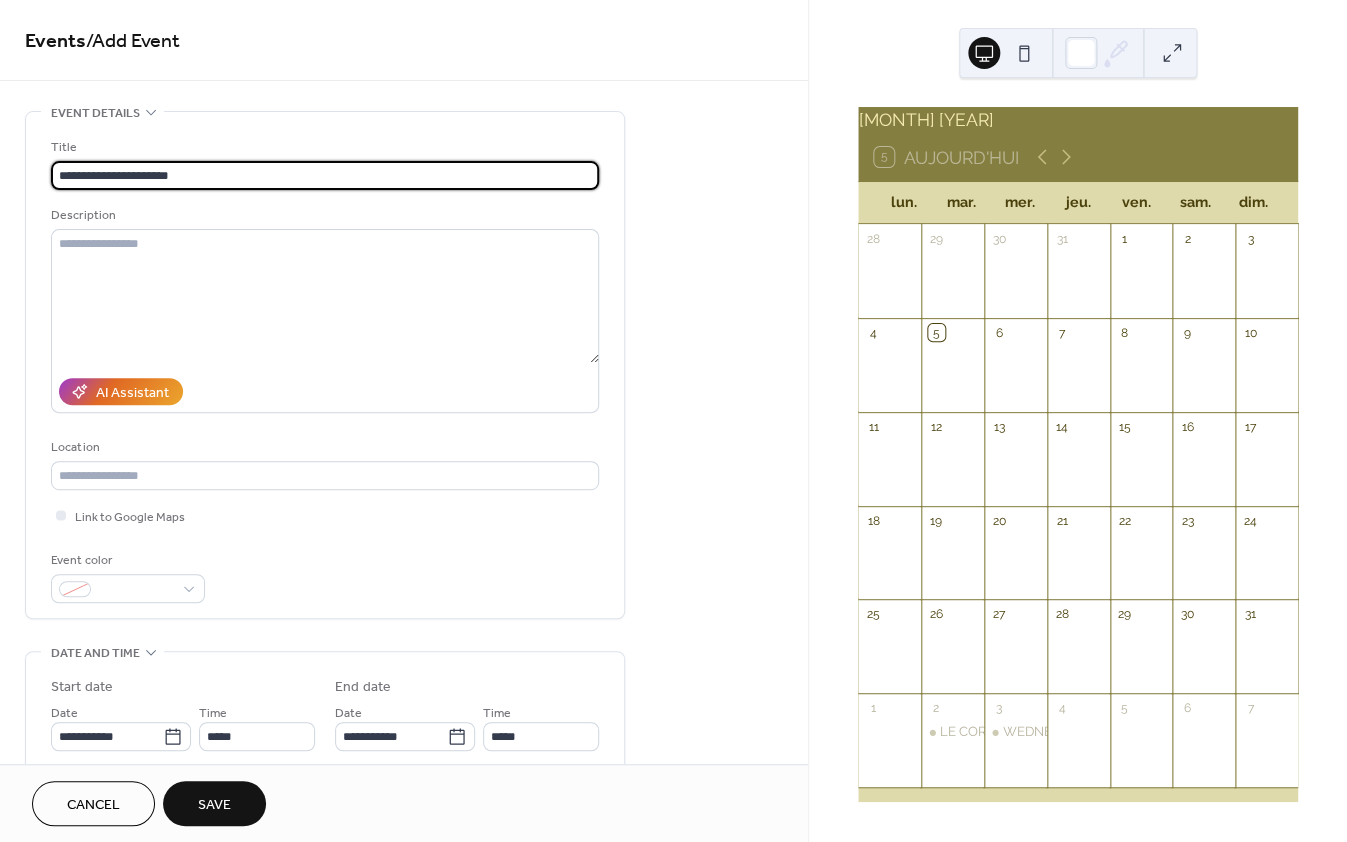 type on "**********" 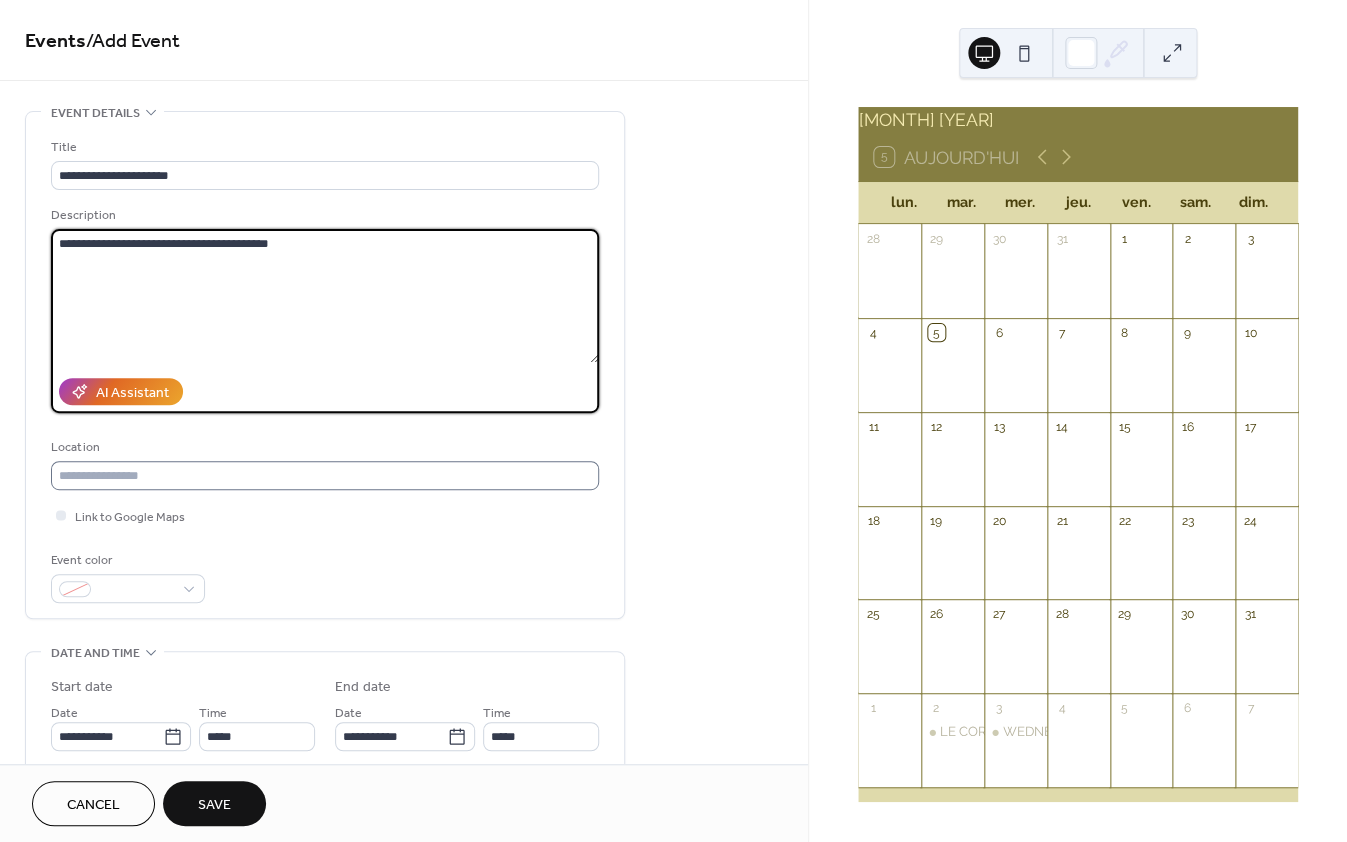 type on "**********" 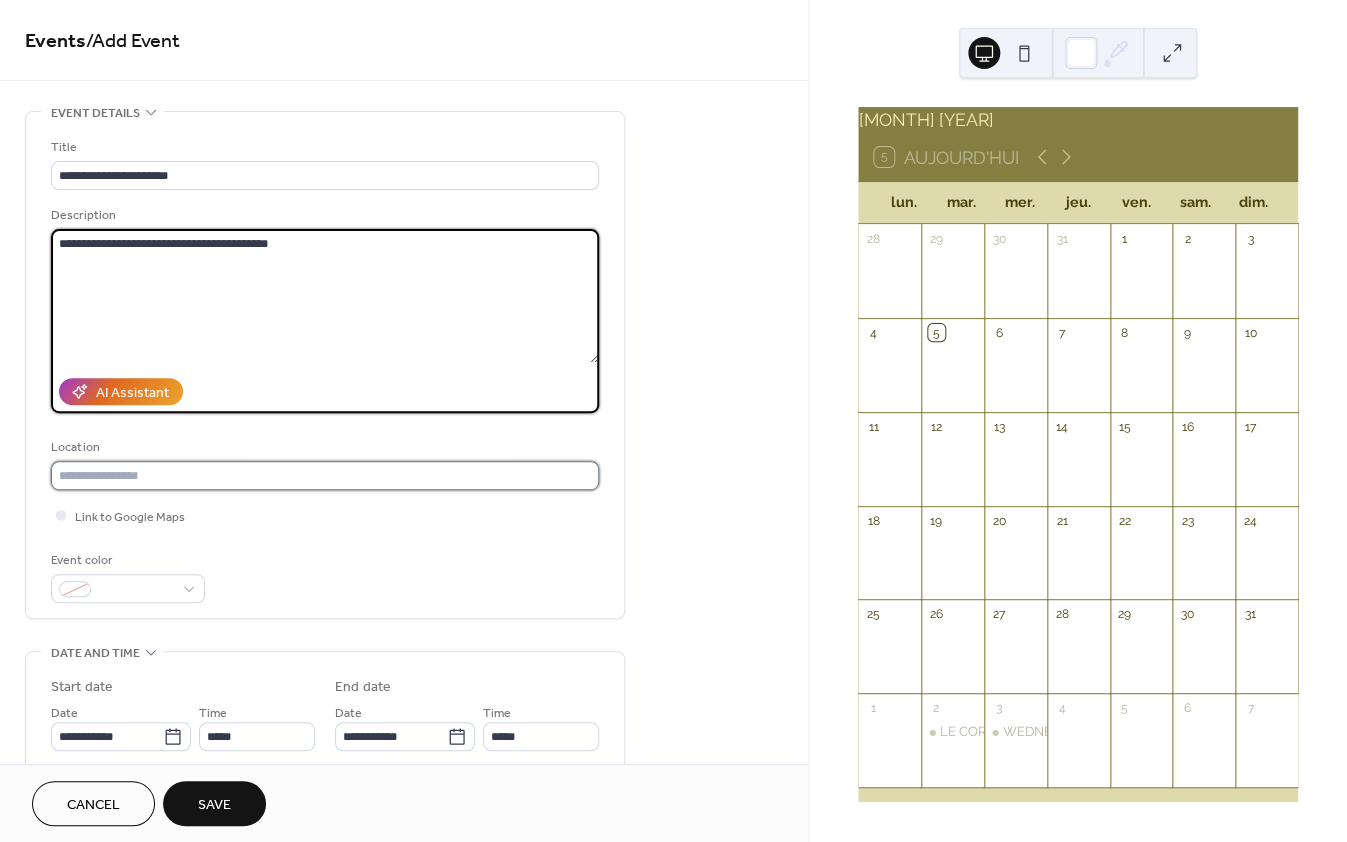 click at bounding box center (325, 475) 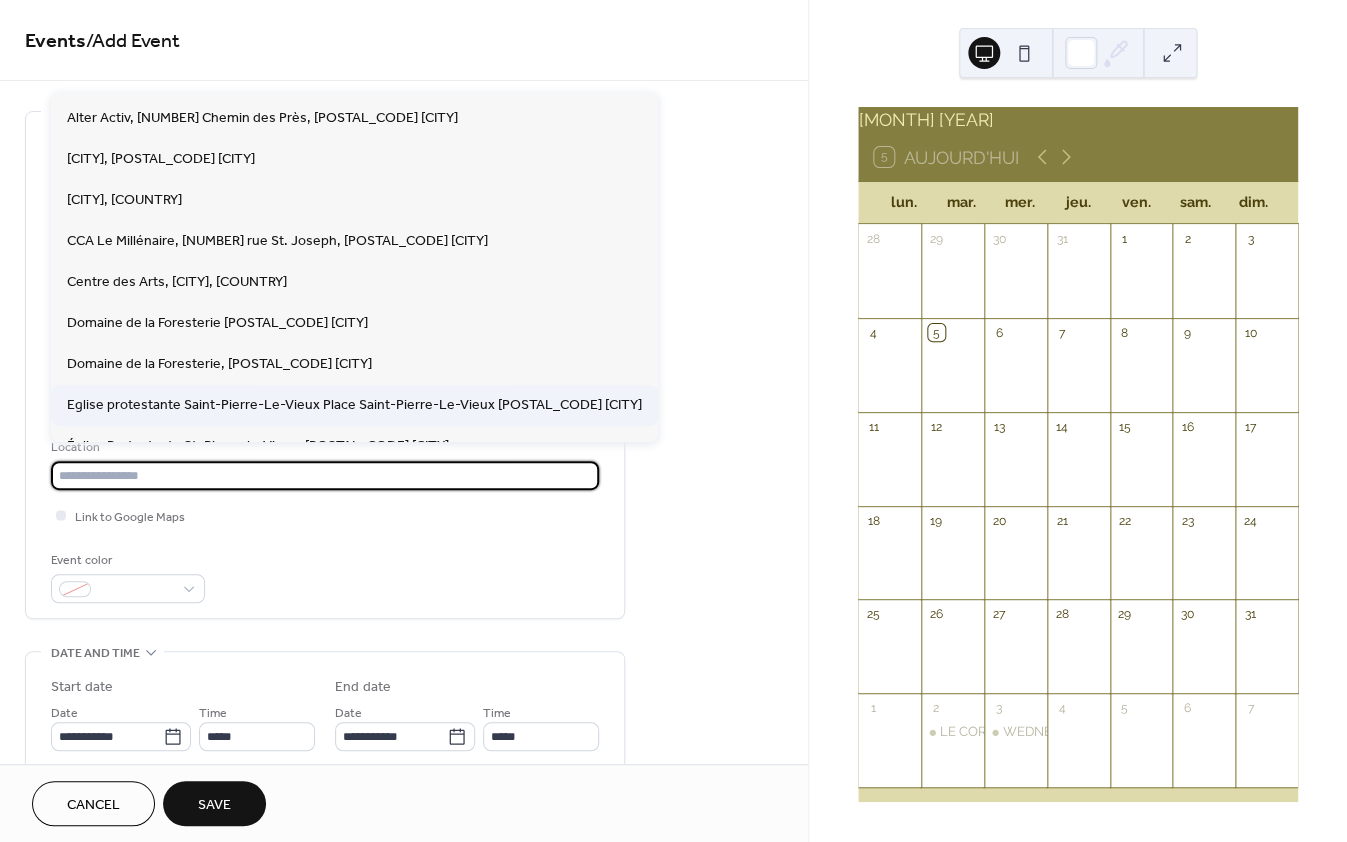 scroll, scrollTop: 910, scrollLeft: 0, axis: vertical 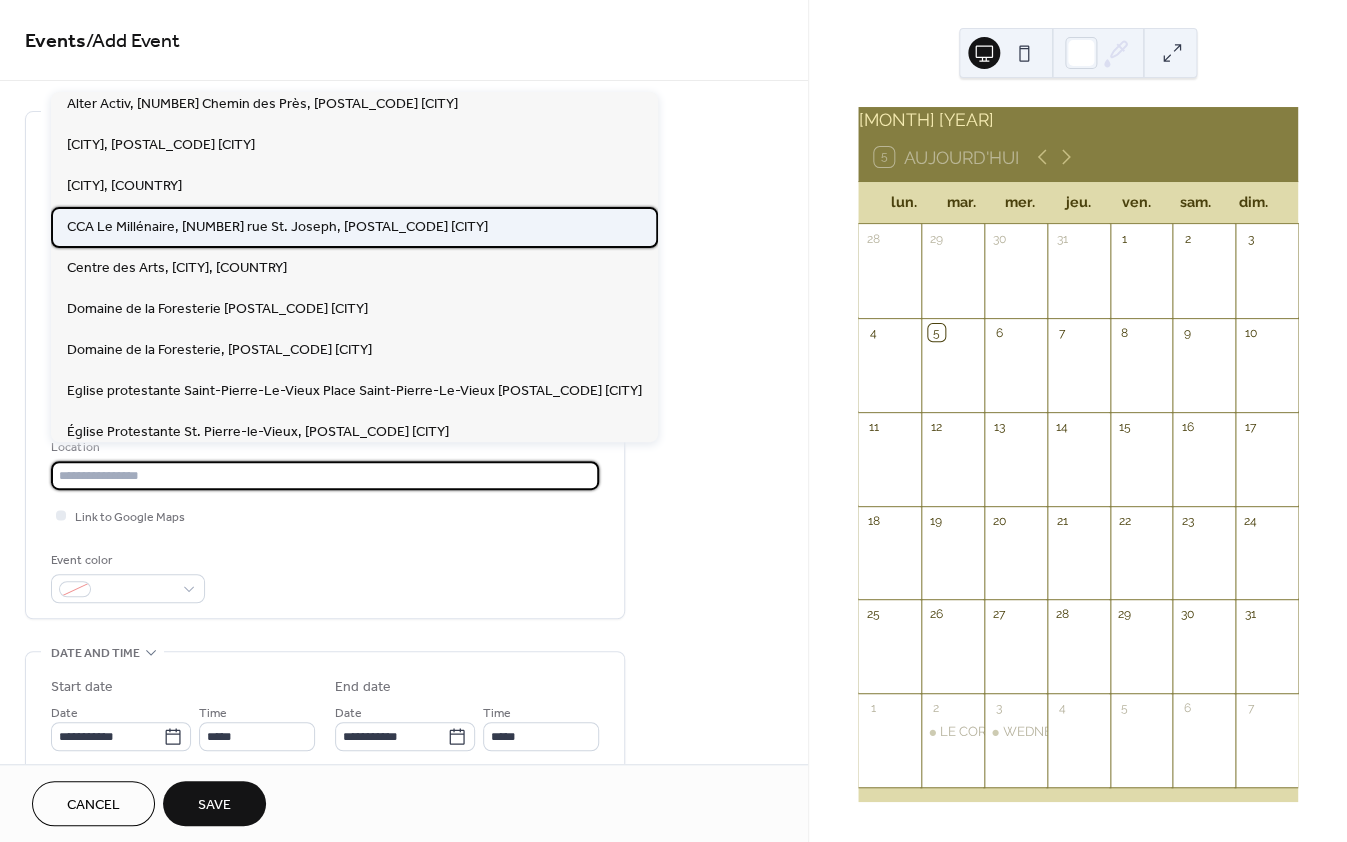 click on "CCA Le Millénaire, [NUMBER] rue St. Joseph, [POSTAL_CODE] [CITY]" at bounding box center [277, 226] 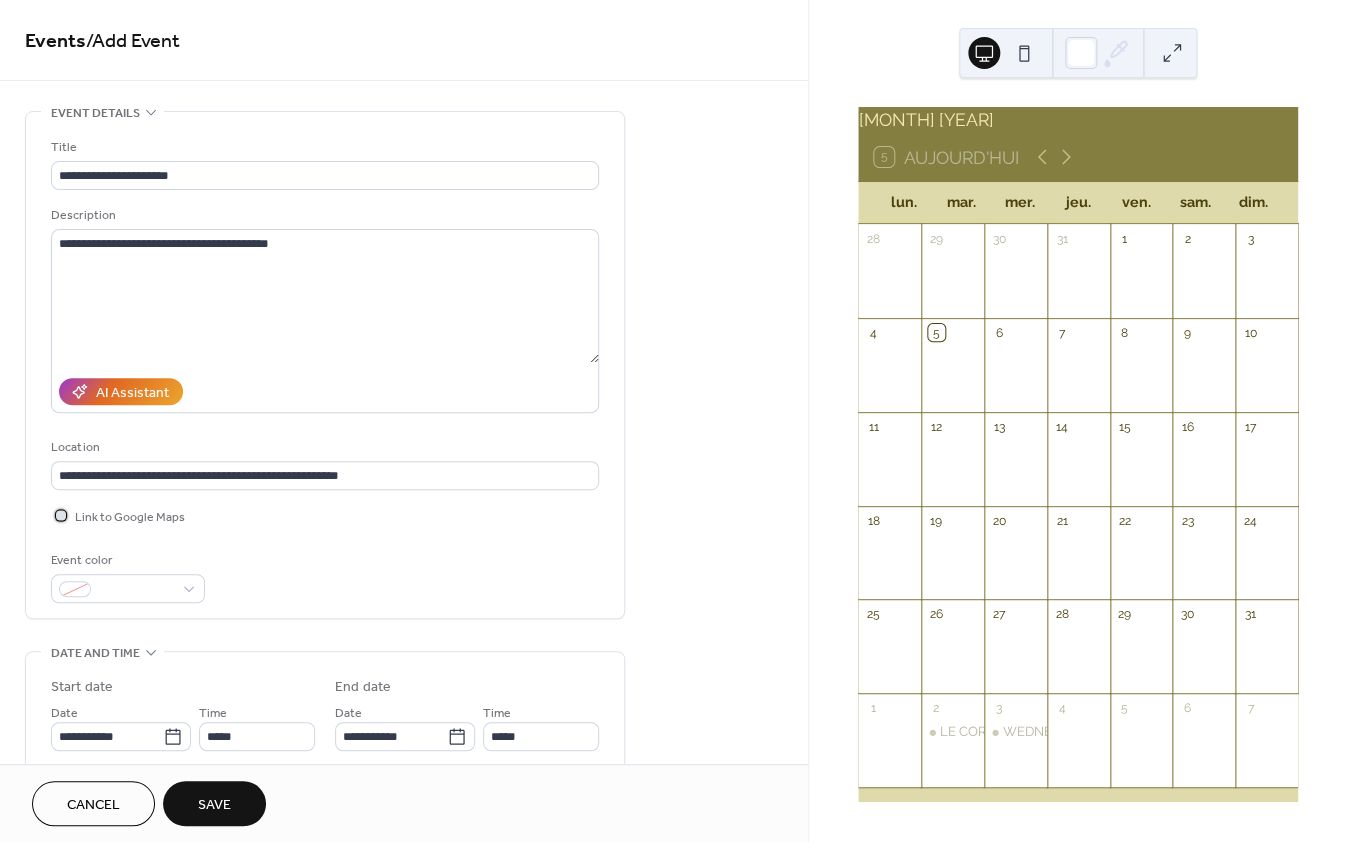 click at bounding box center [61, 515] 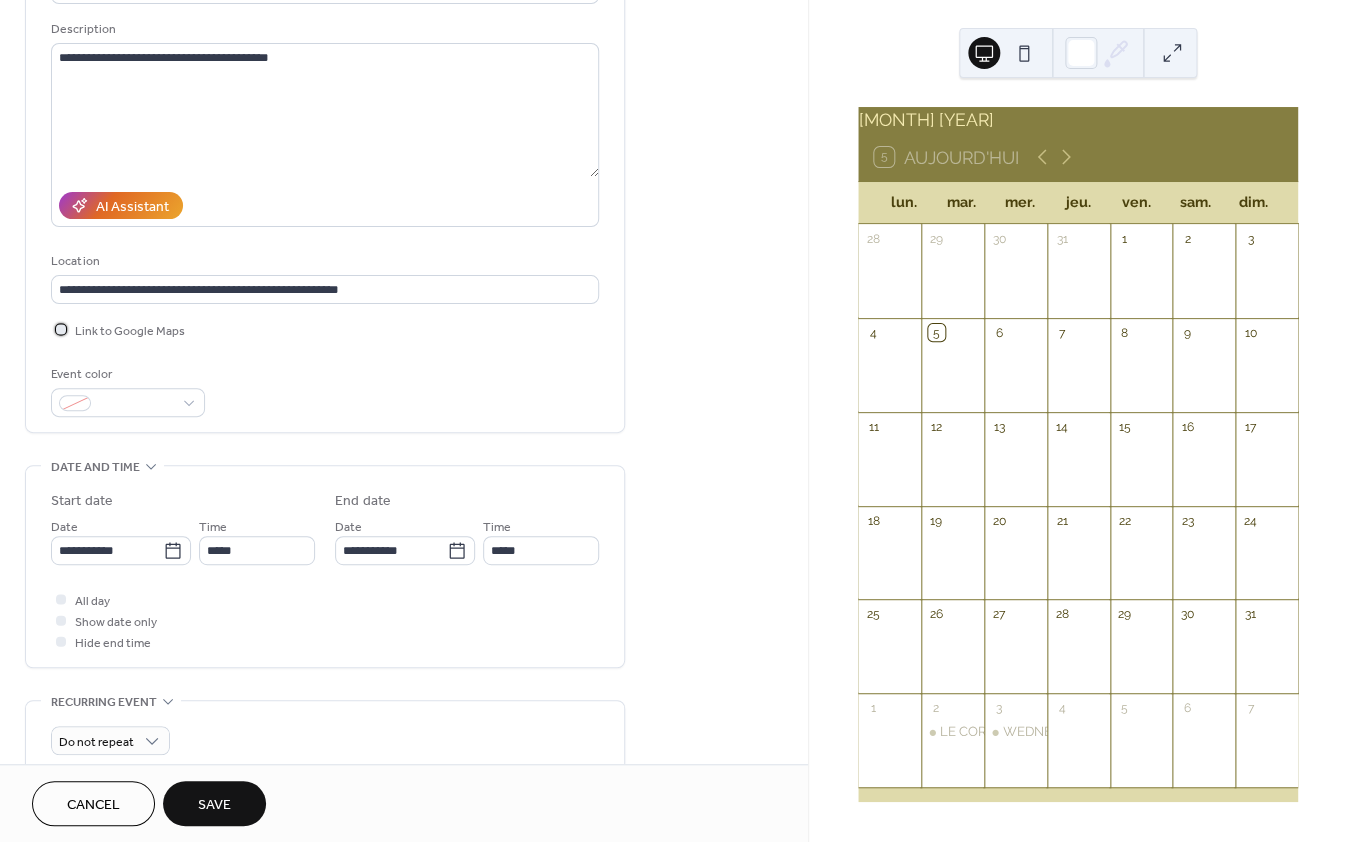 scroll, scrollTop: 209, scrollLeft: 0, axis: vertical 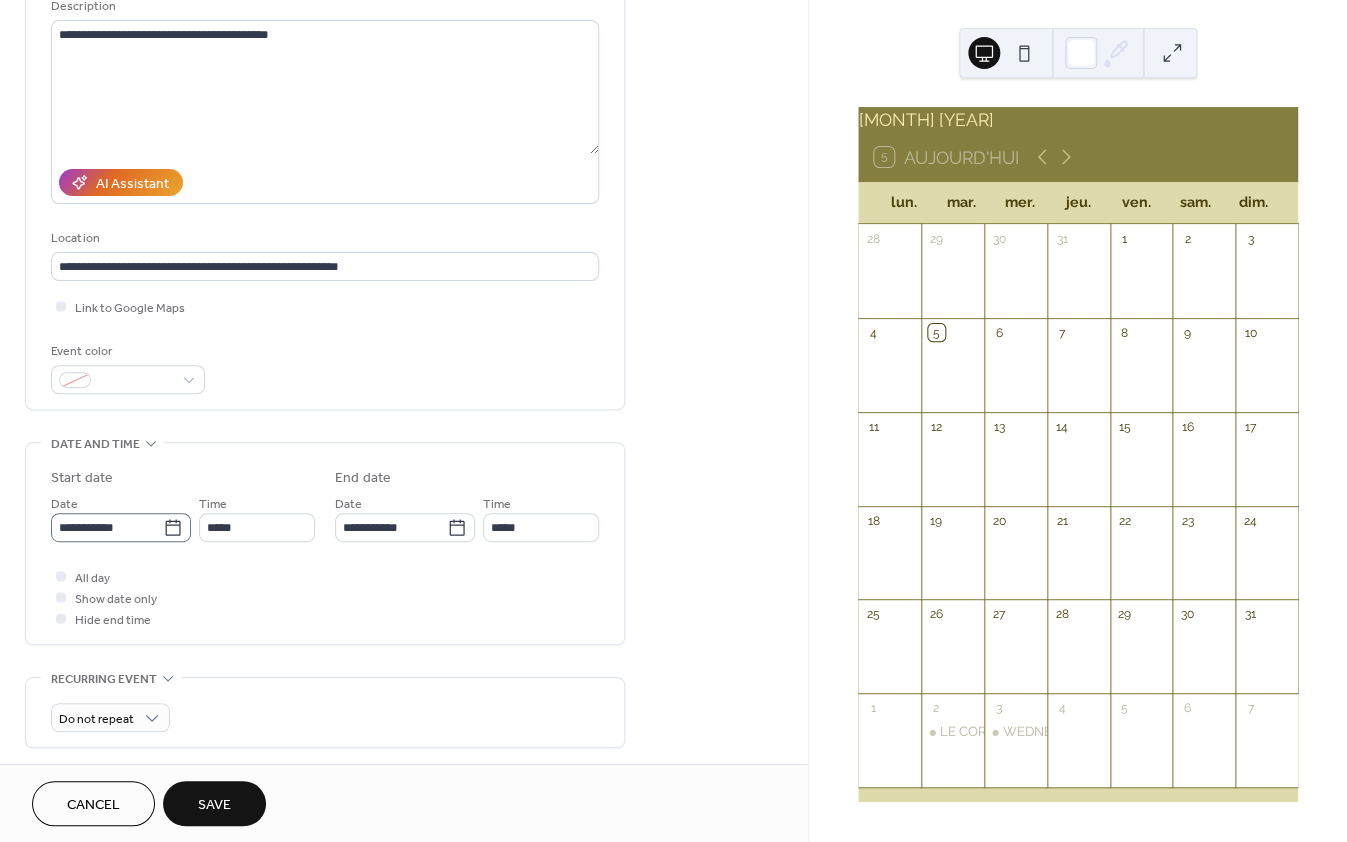 click 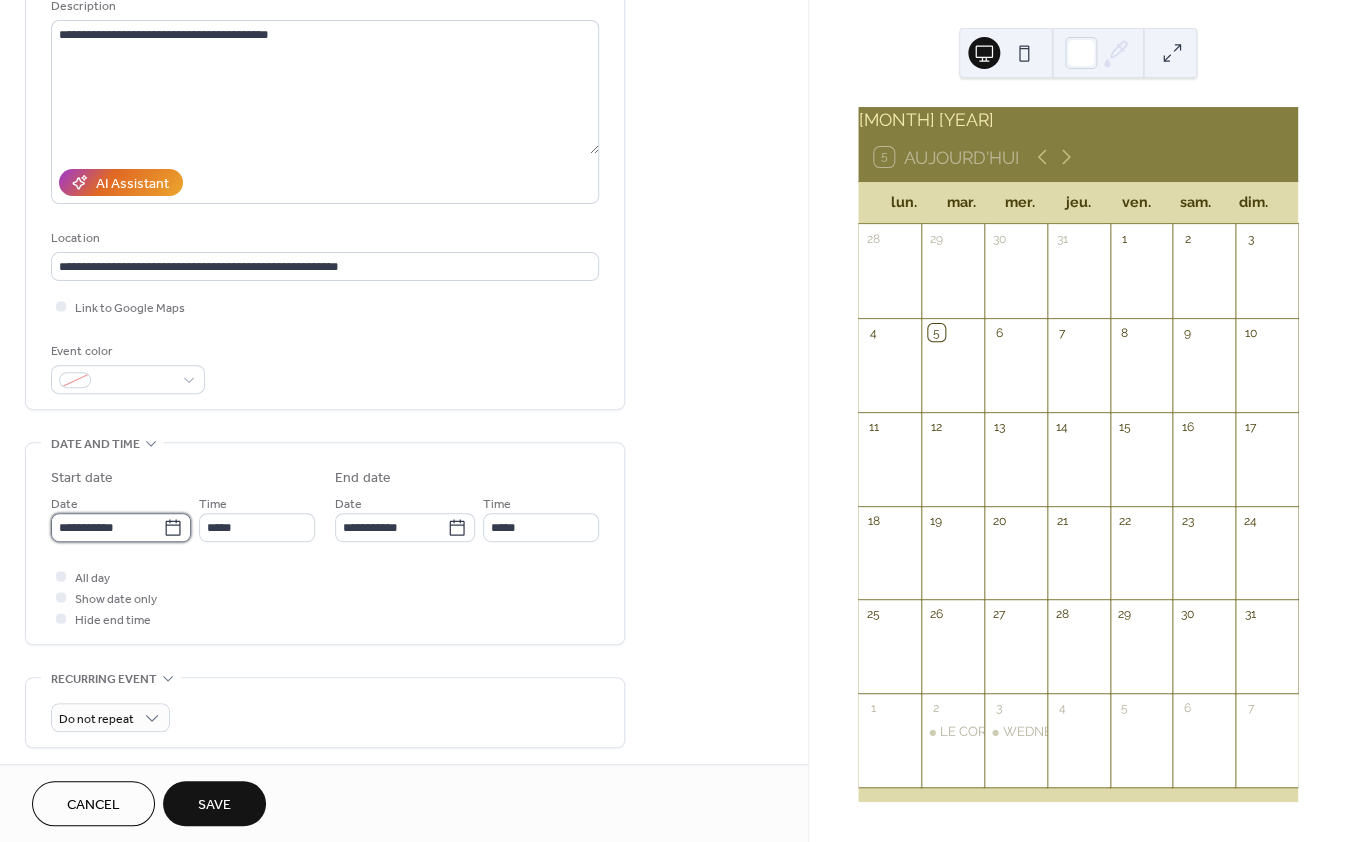 click on "**********" at bounding box center (107, 527) 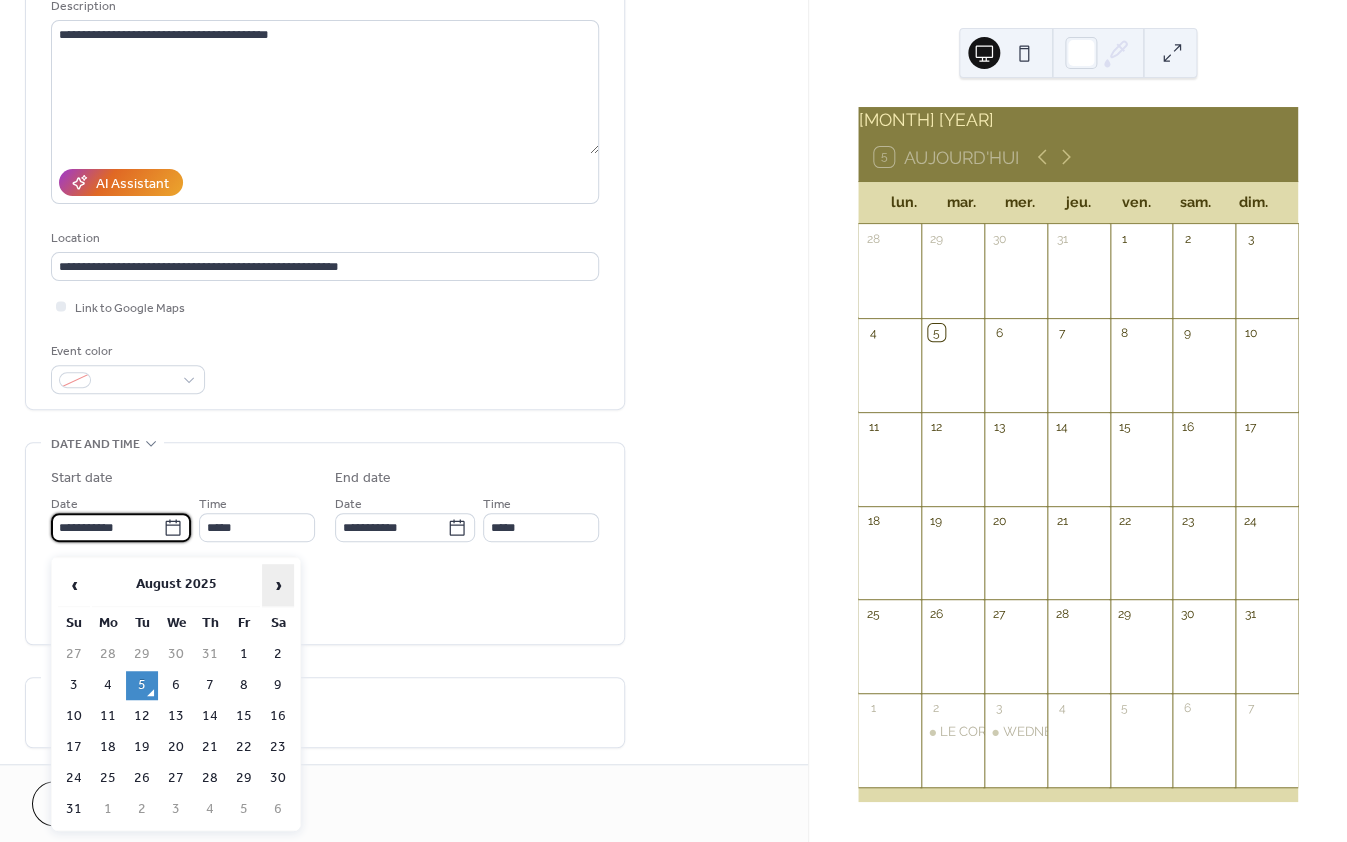click on "›" at bounding box center [278, 585] 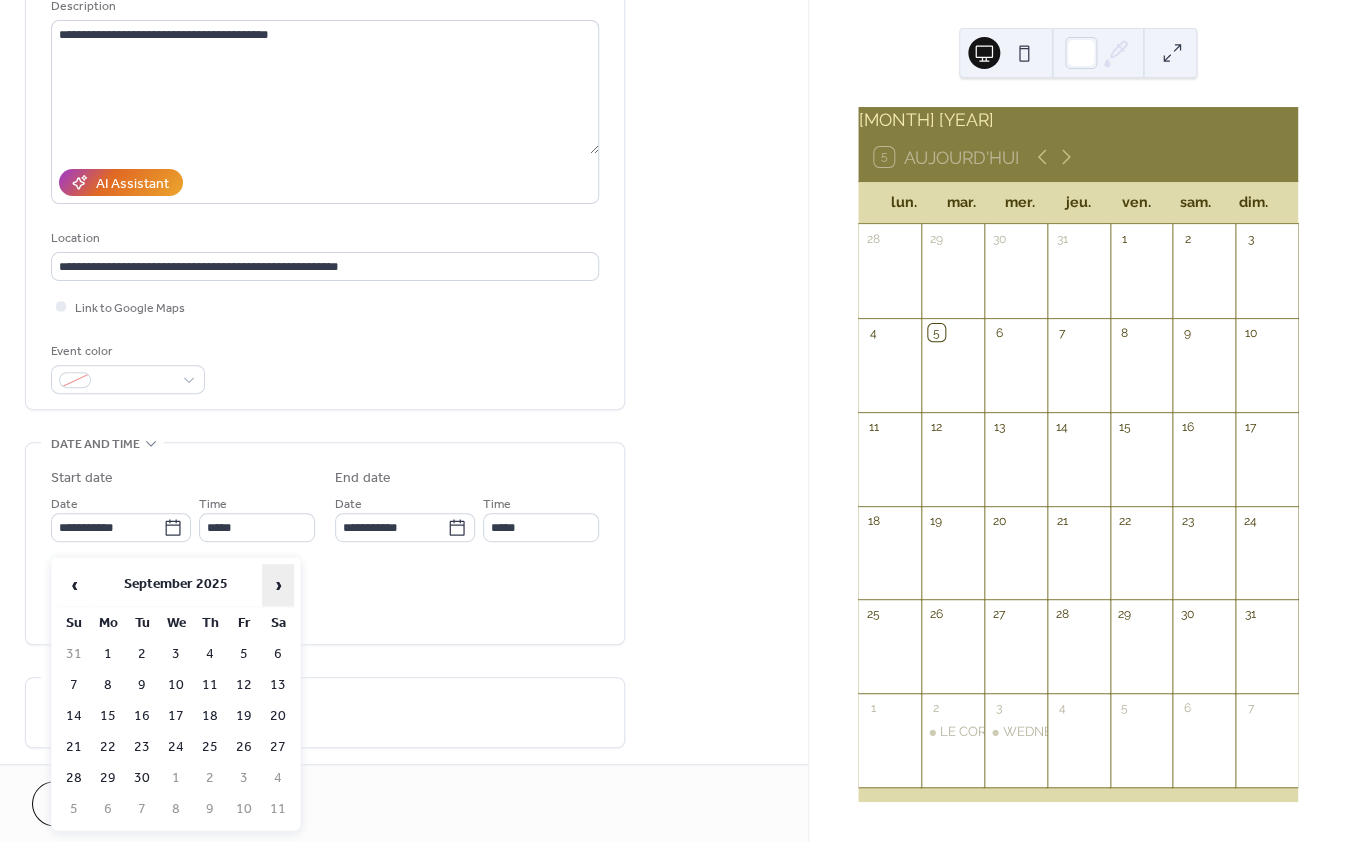 click on "›" at bounding box center [278, 585] 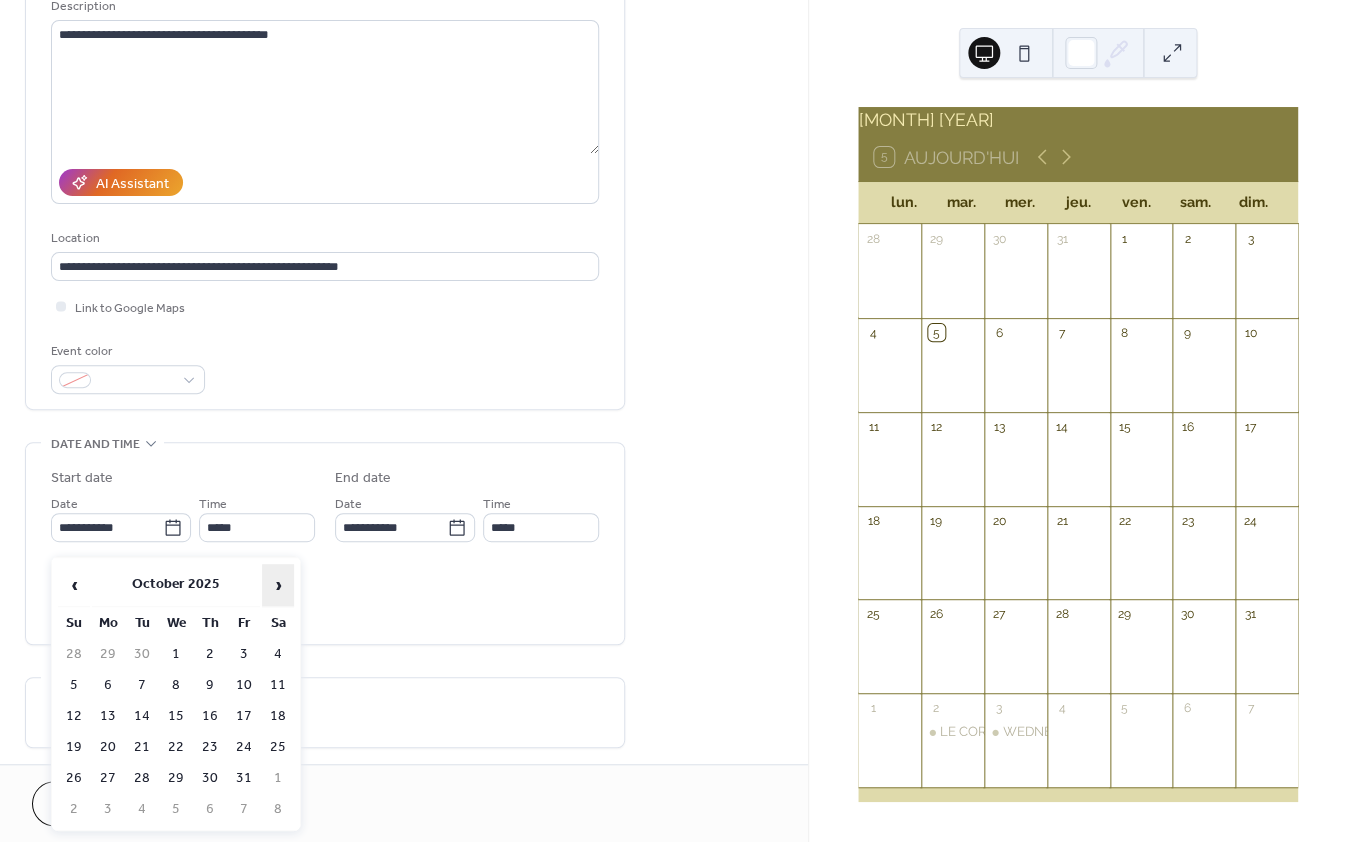 click on "›" at bounding box center [278, 585] 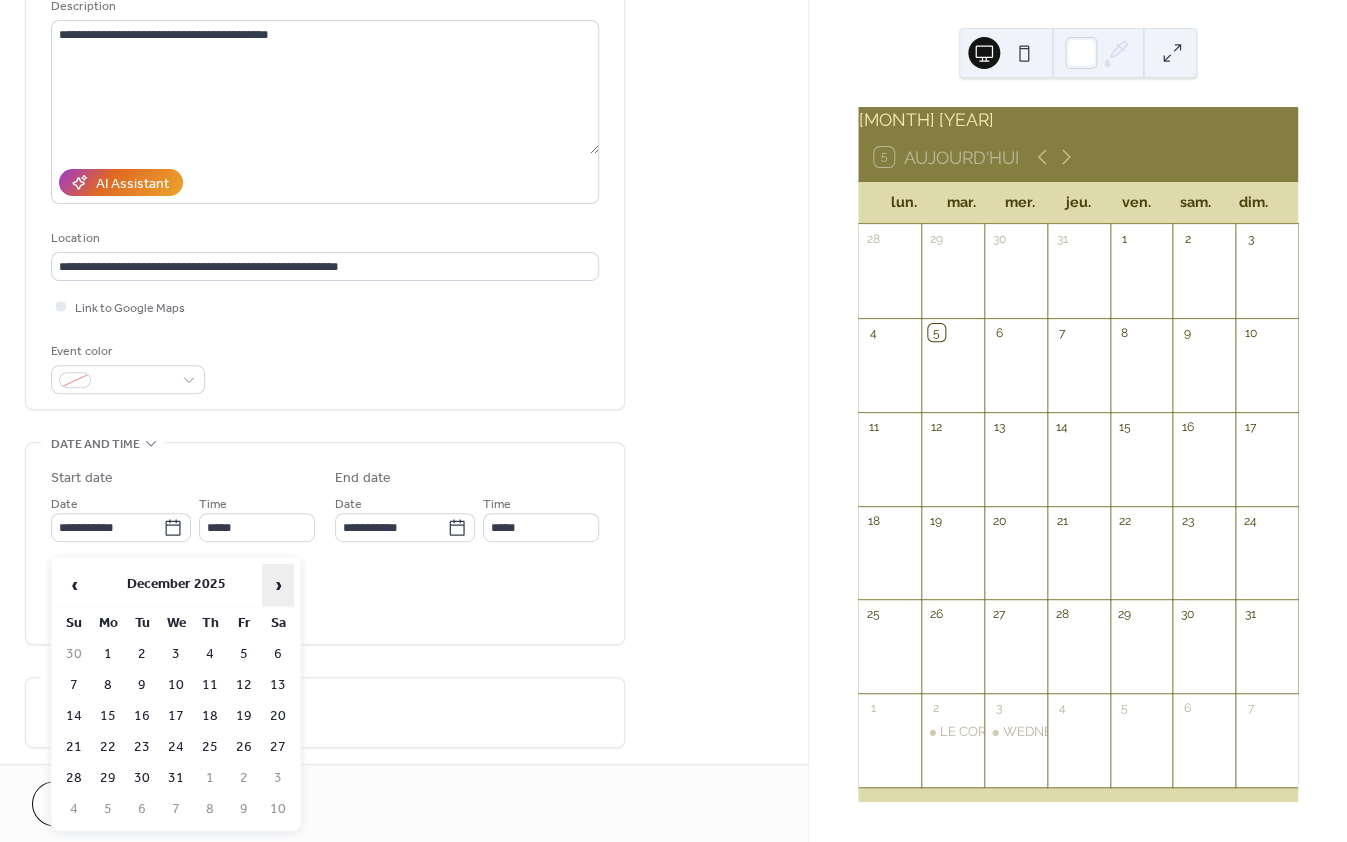 click on "›" at bounding box center (278, 585) 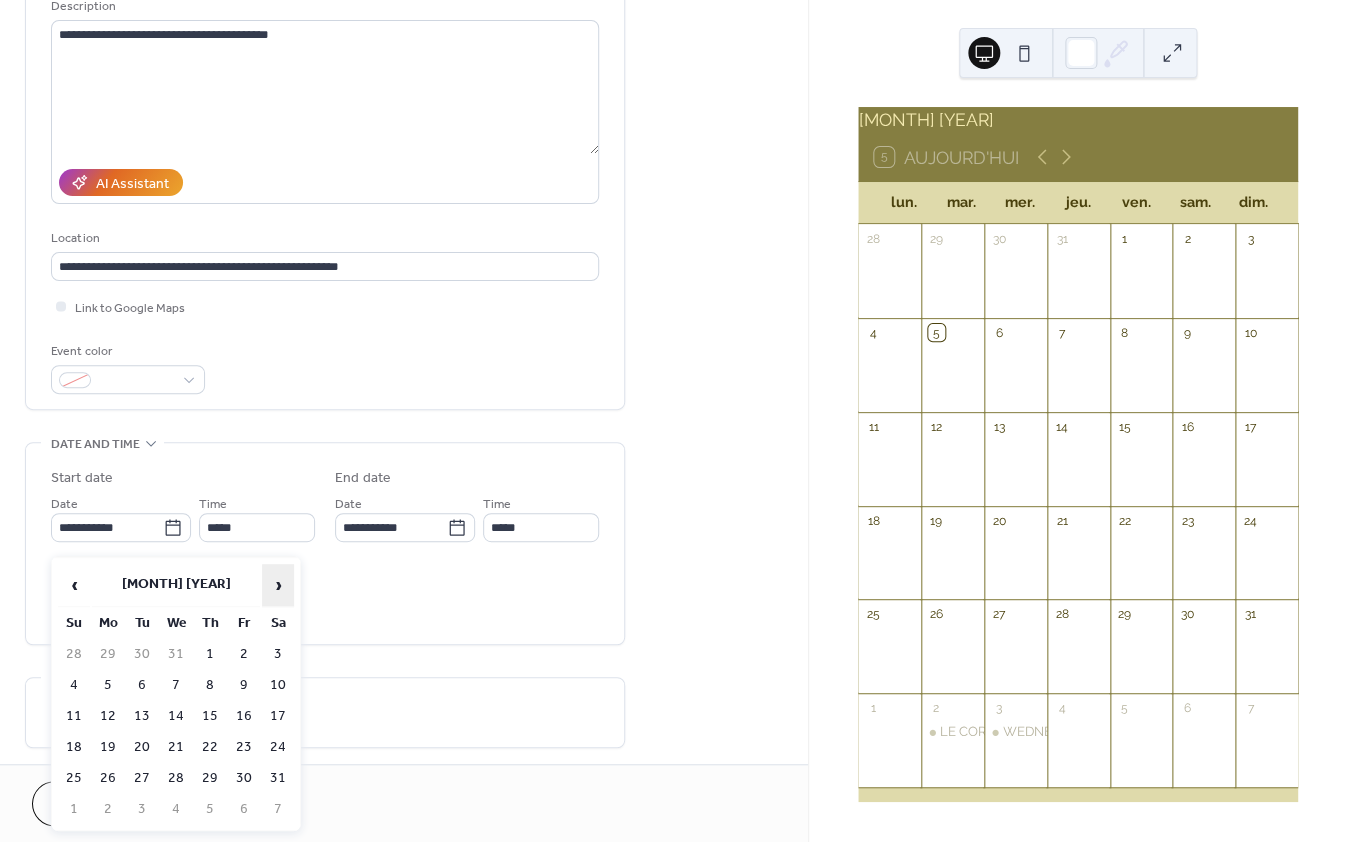click on "›" at bounding box center [278, 585] 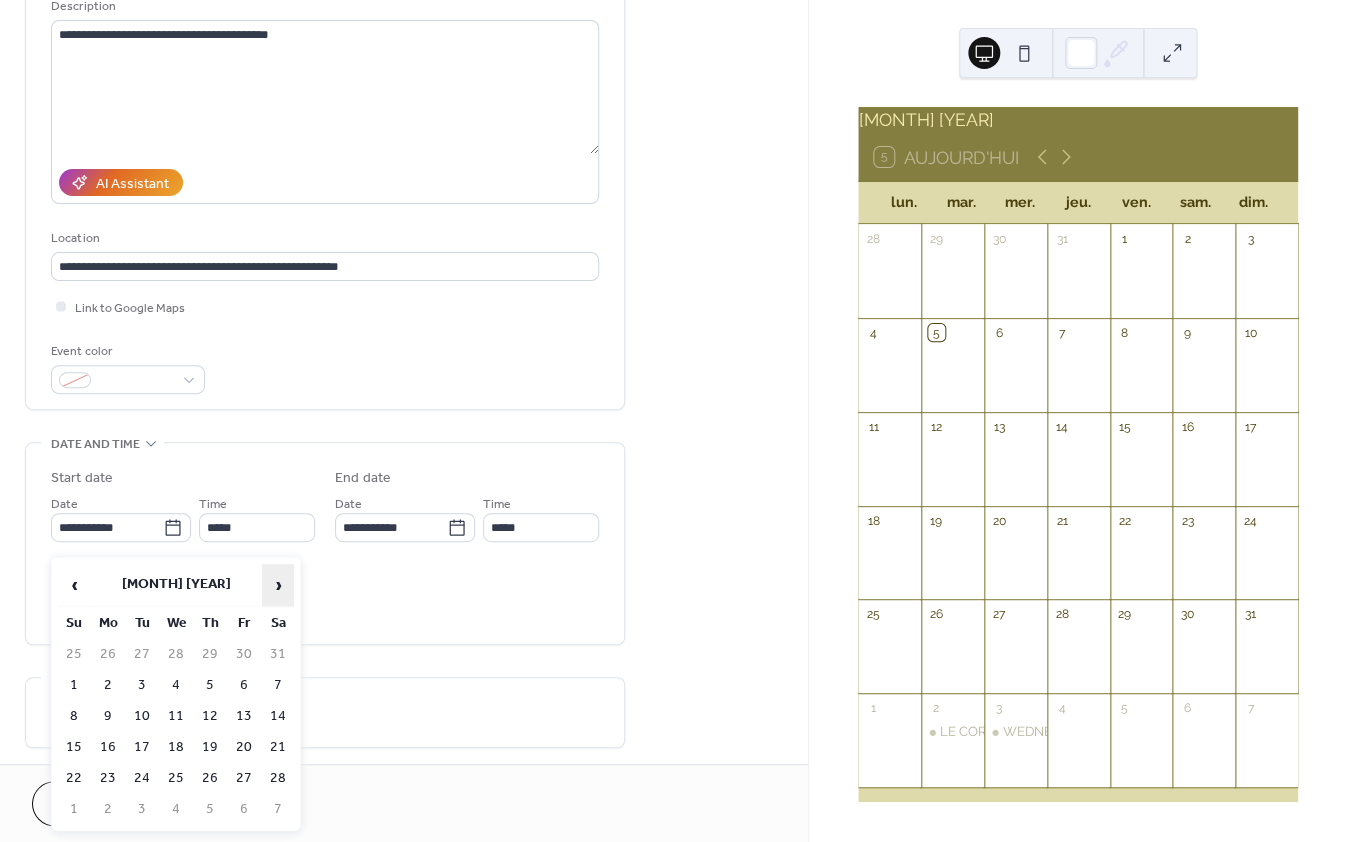 click on "›" at bounding box center (278, 585) 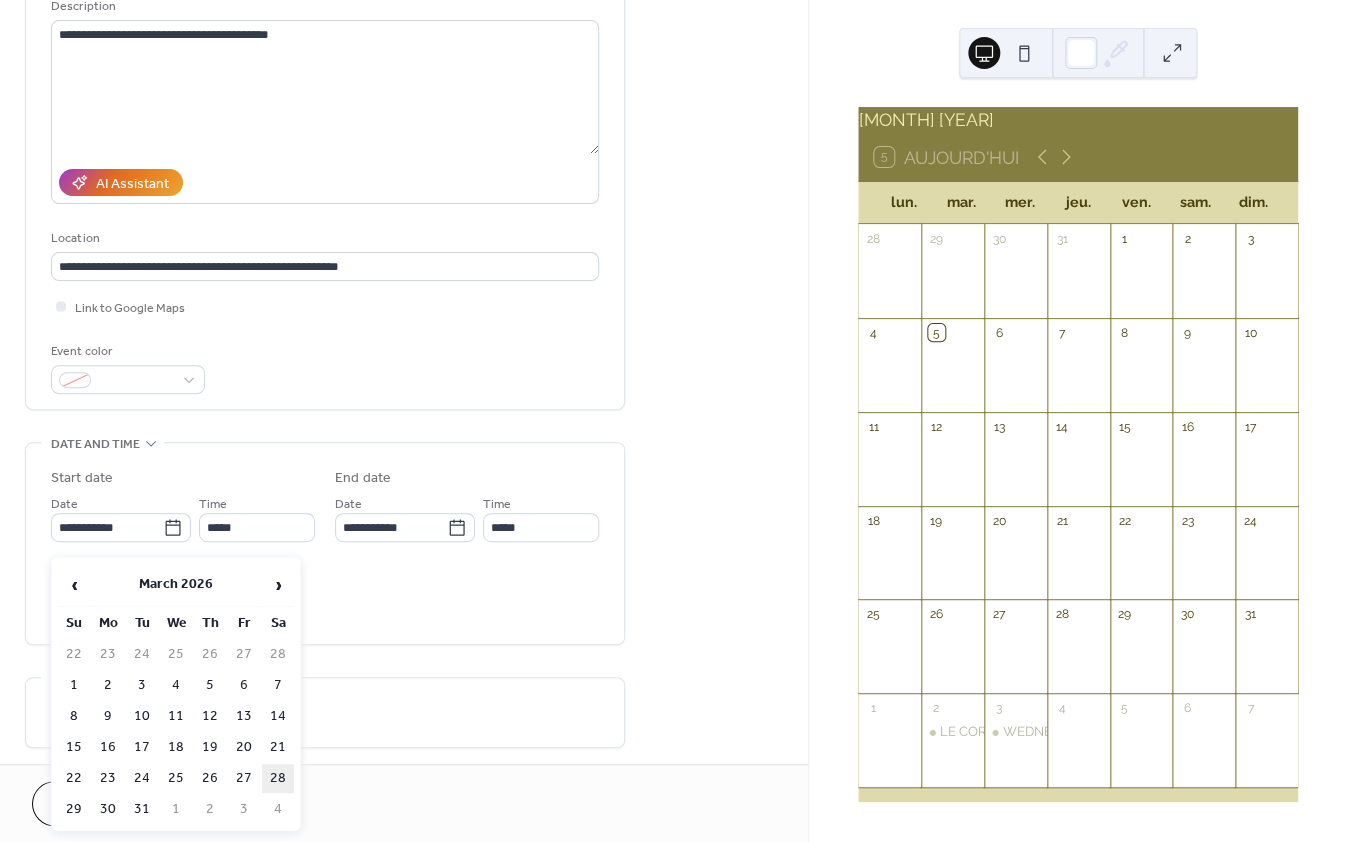 click on "28" at bounding box center (278, 778) 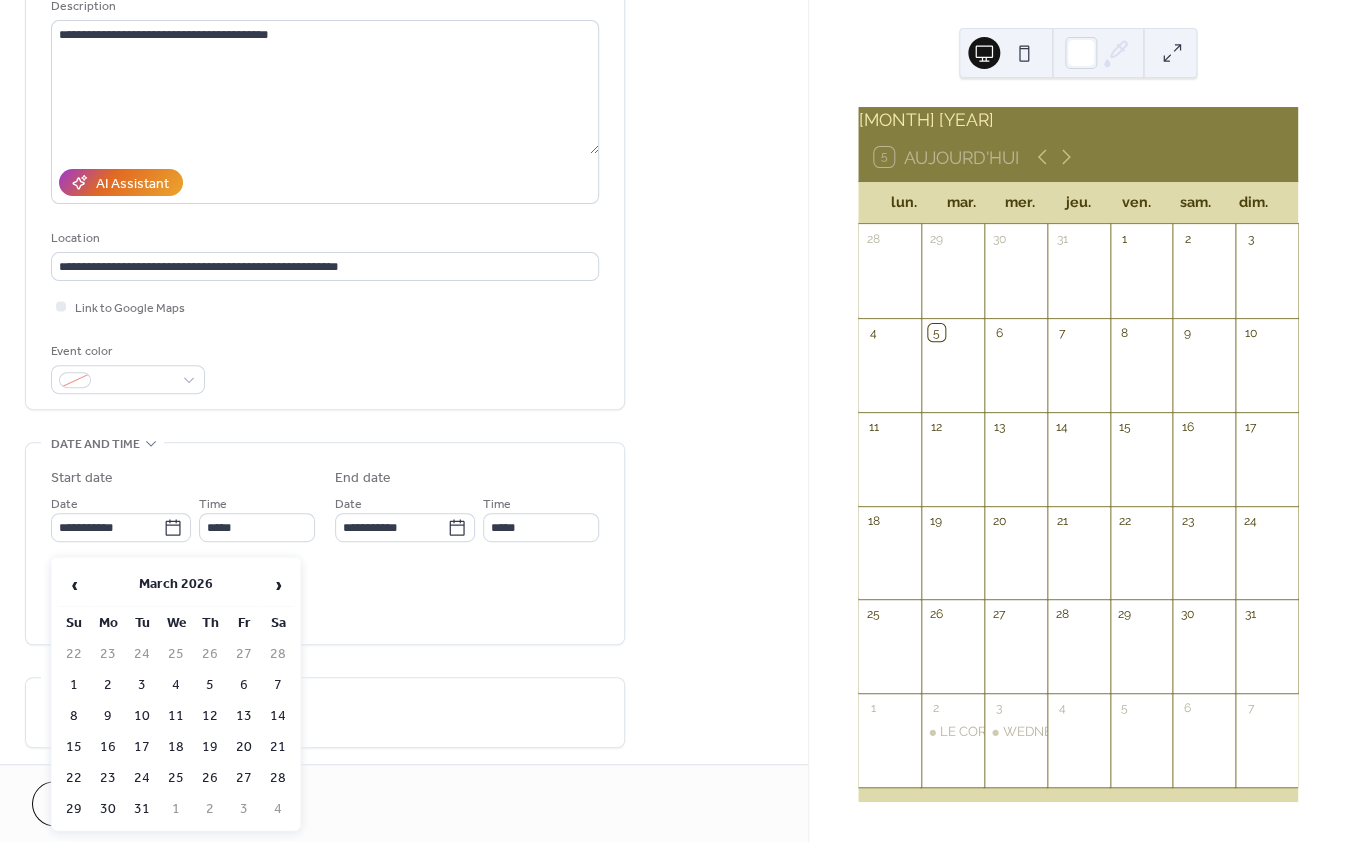 type on "**********" 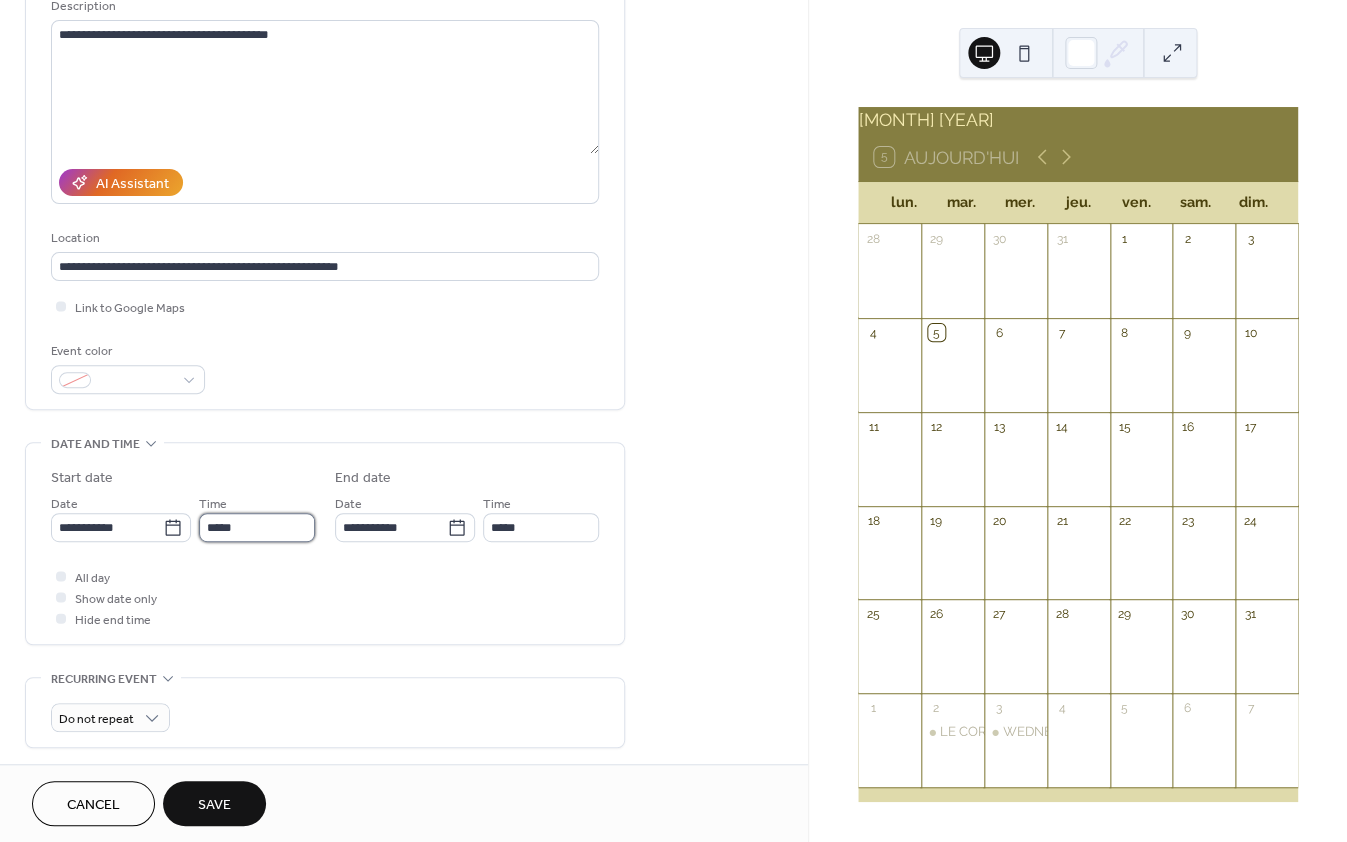 click on "*****" at bounding box center [257, 527] 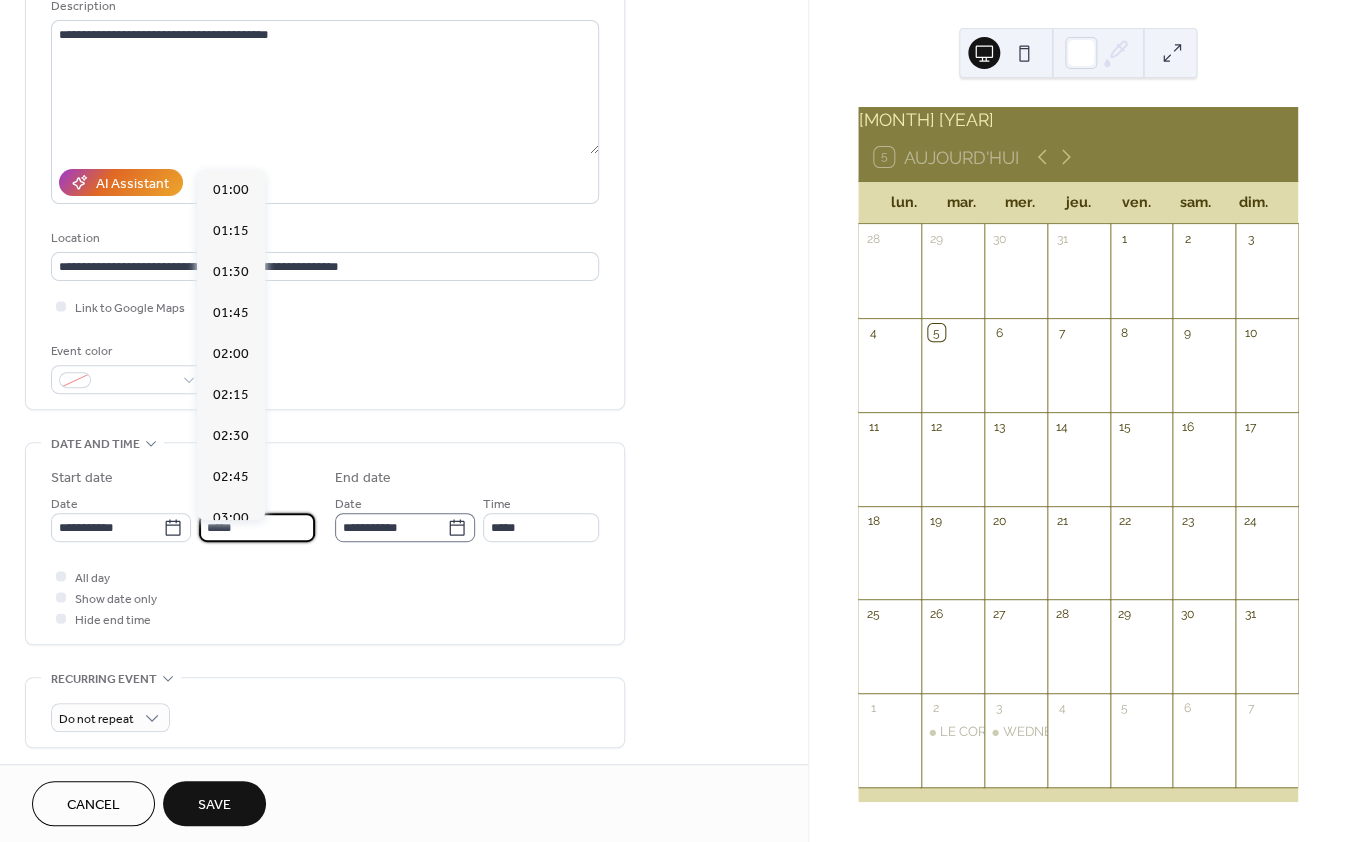 scroll, scrollTop: 2460, scrollLeft: 0, axis: vertical 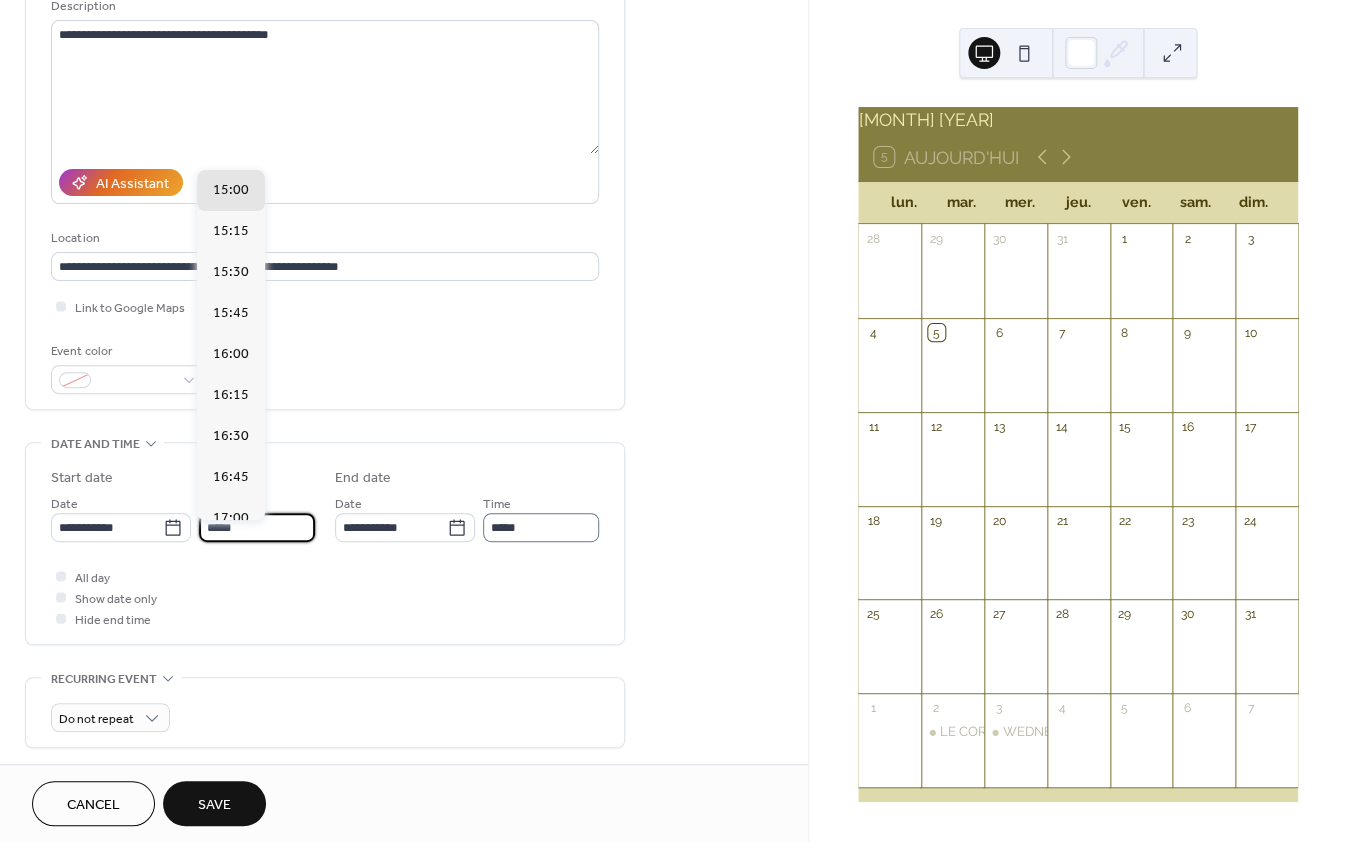 type on "*****" 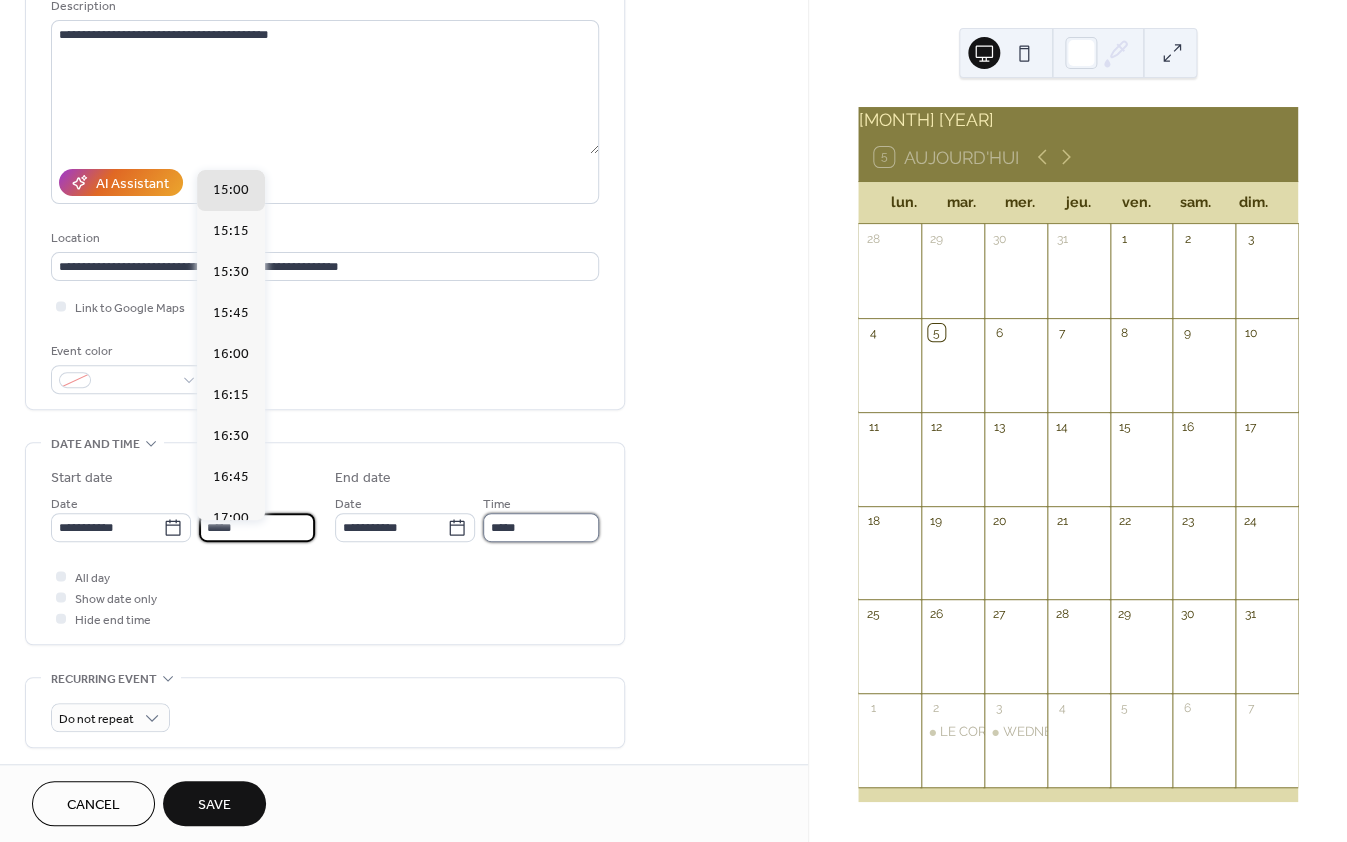 click on "*****" at bounding box center [541, 527] 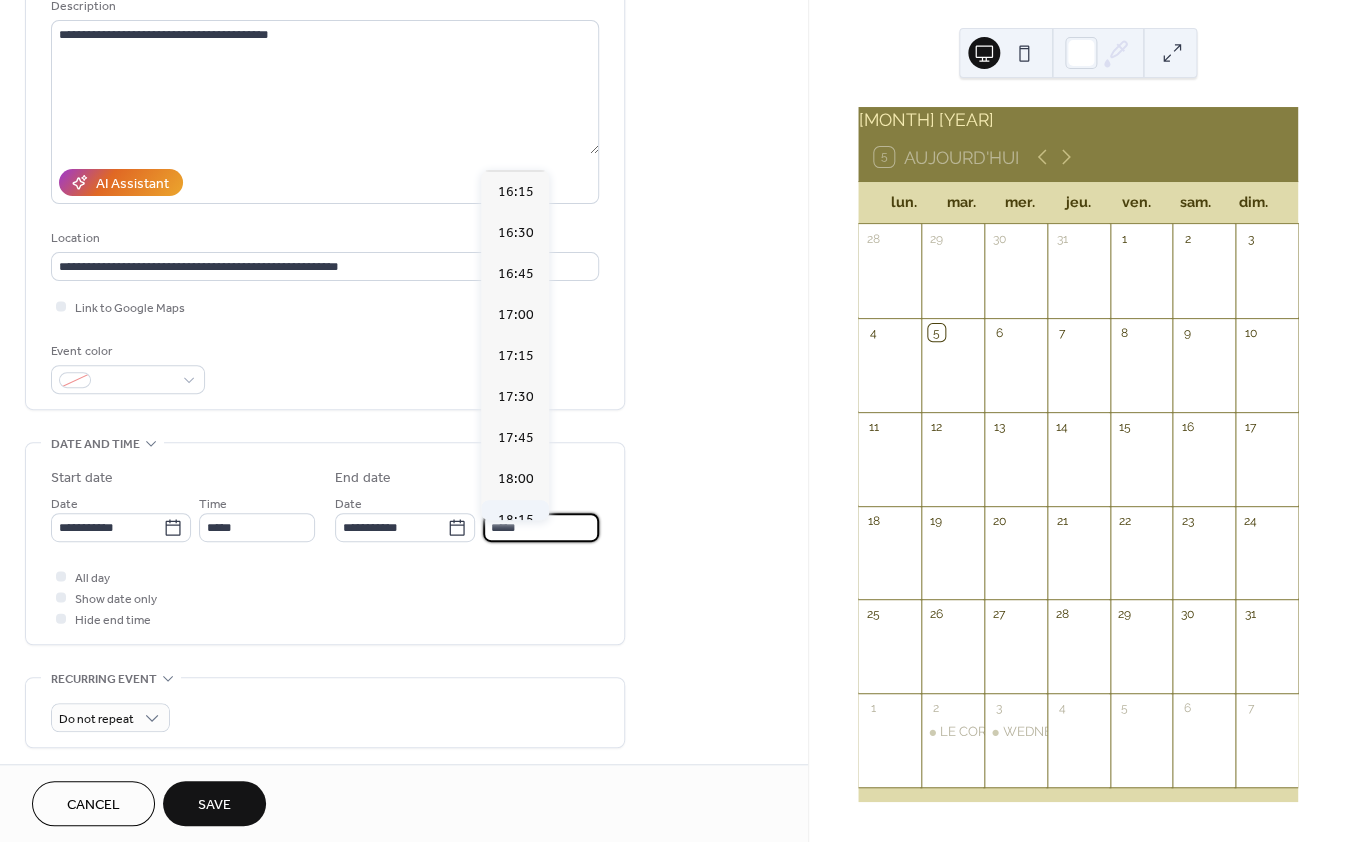 scroll, scrollTop: 210, scrollLeft: 0, axis: vertical 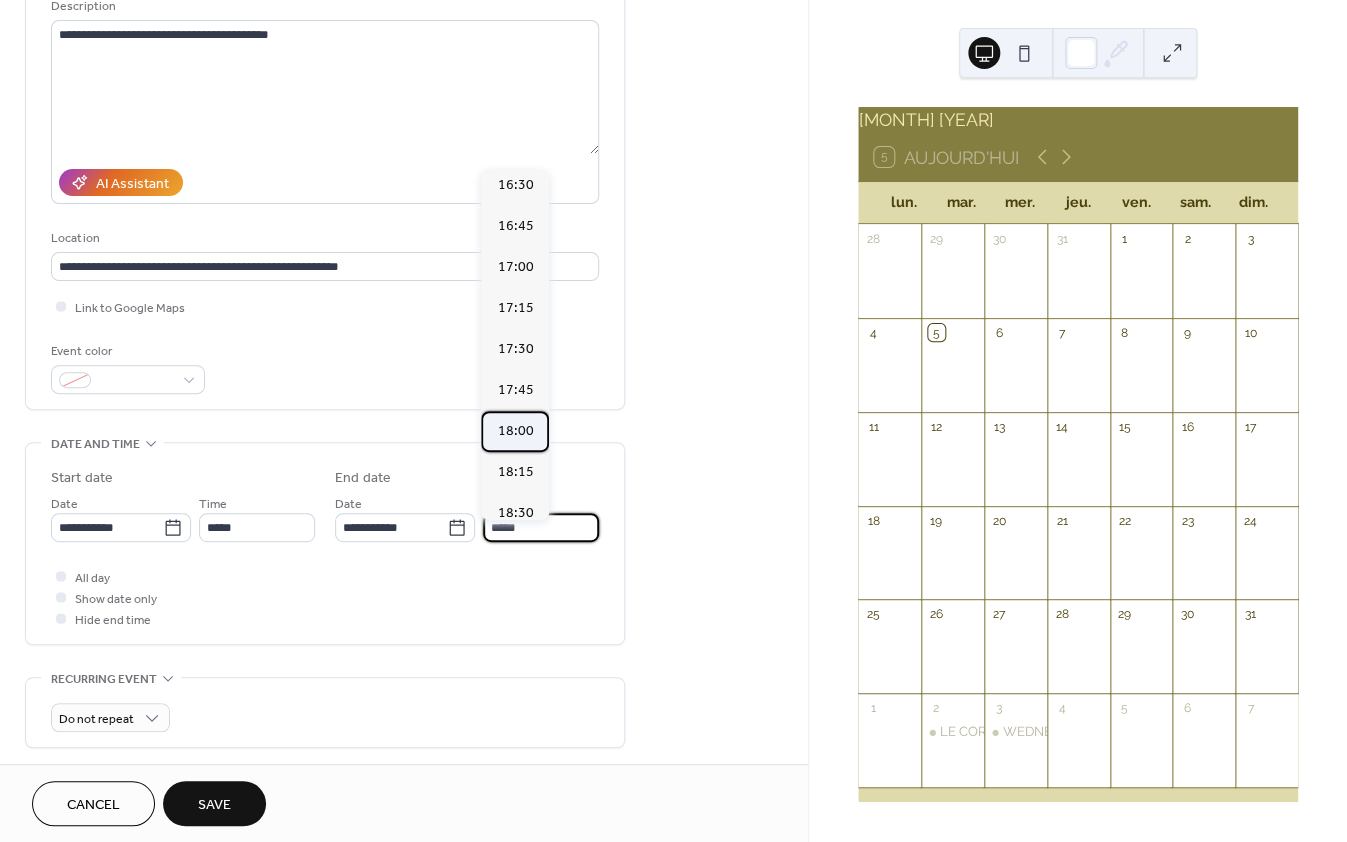 click on "18:00" at bounding box center [515, 431] 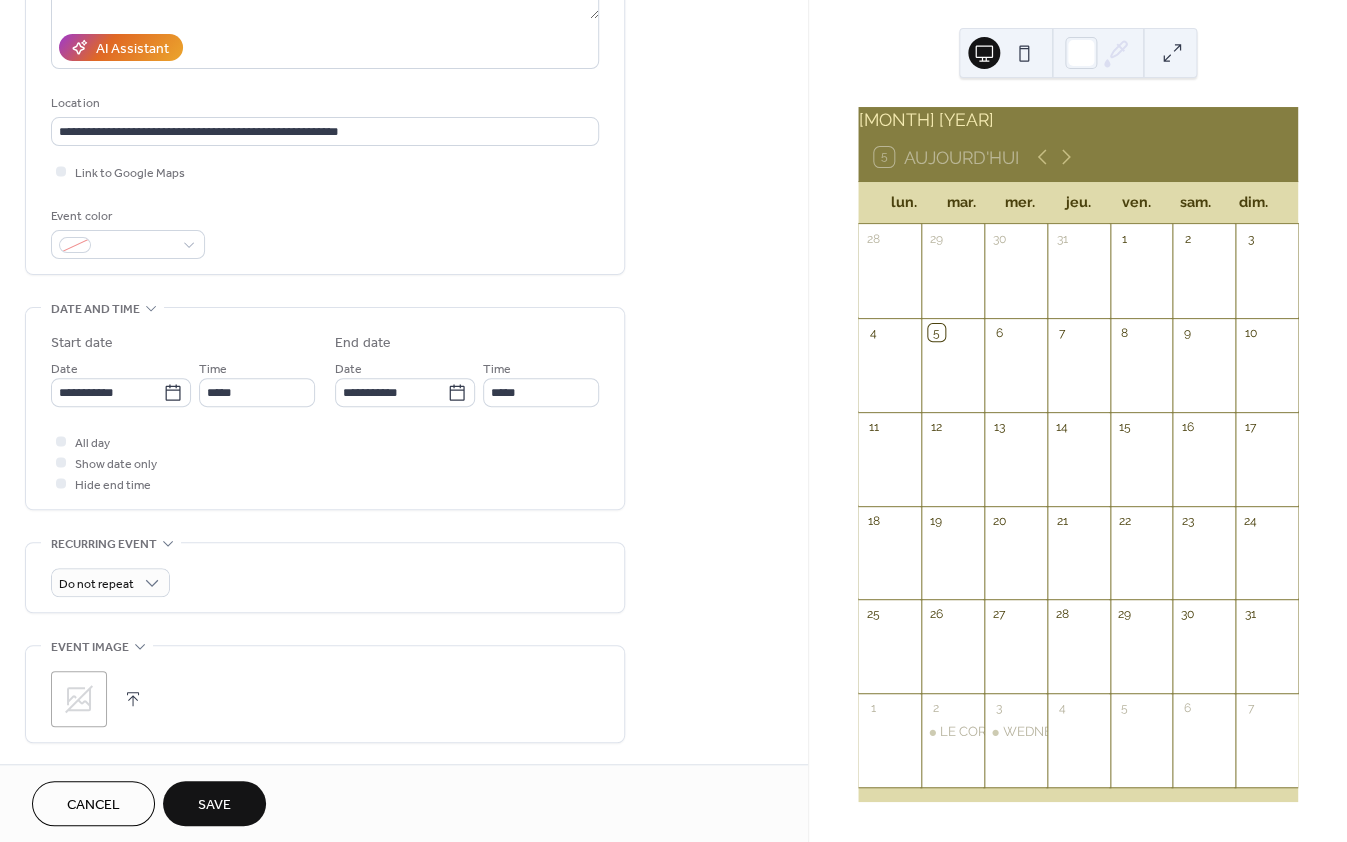 scroll, scrollTop: 374, scrollLeft: 0, axis: vertical 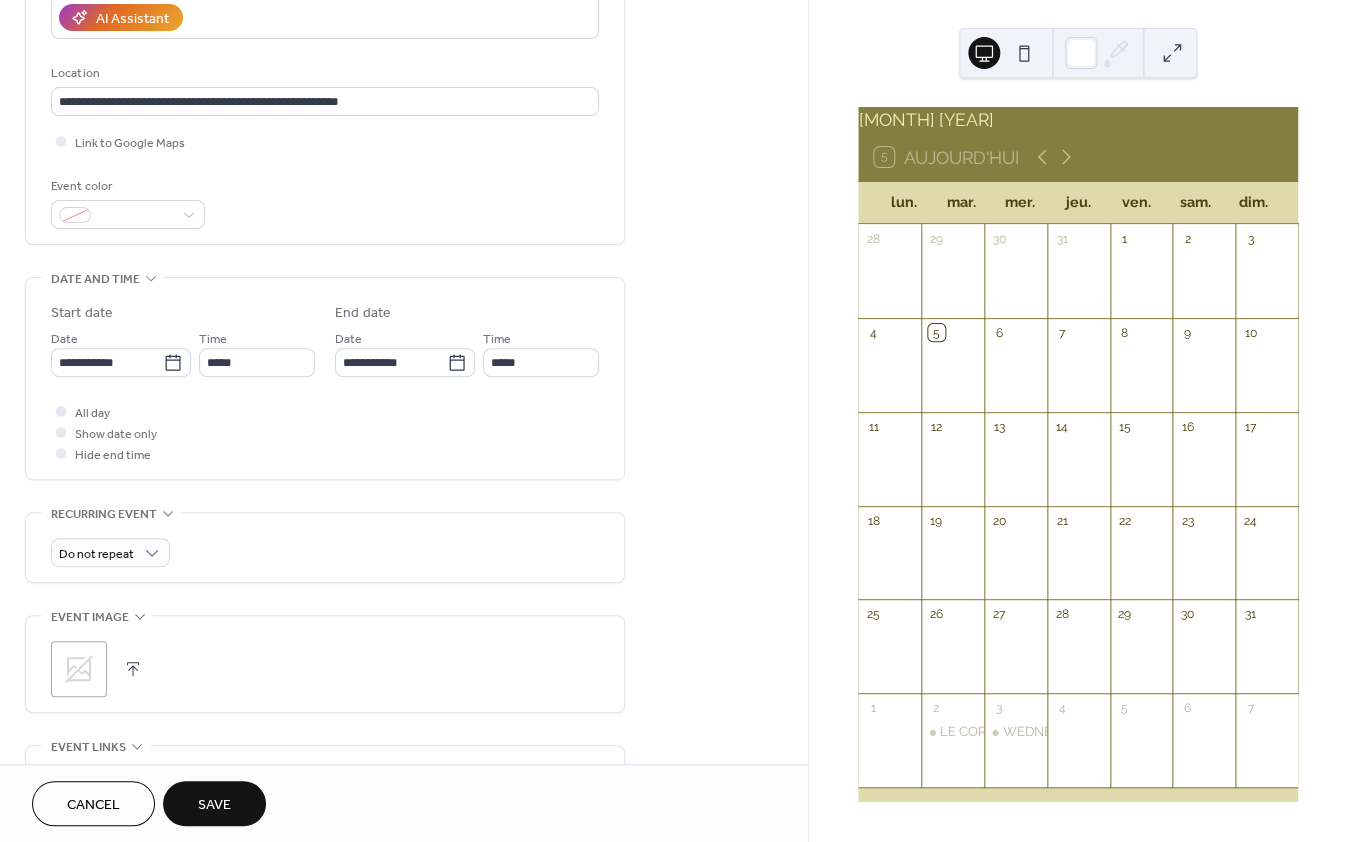 click 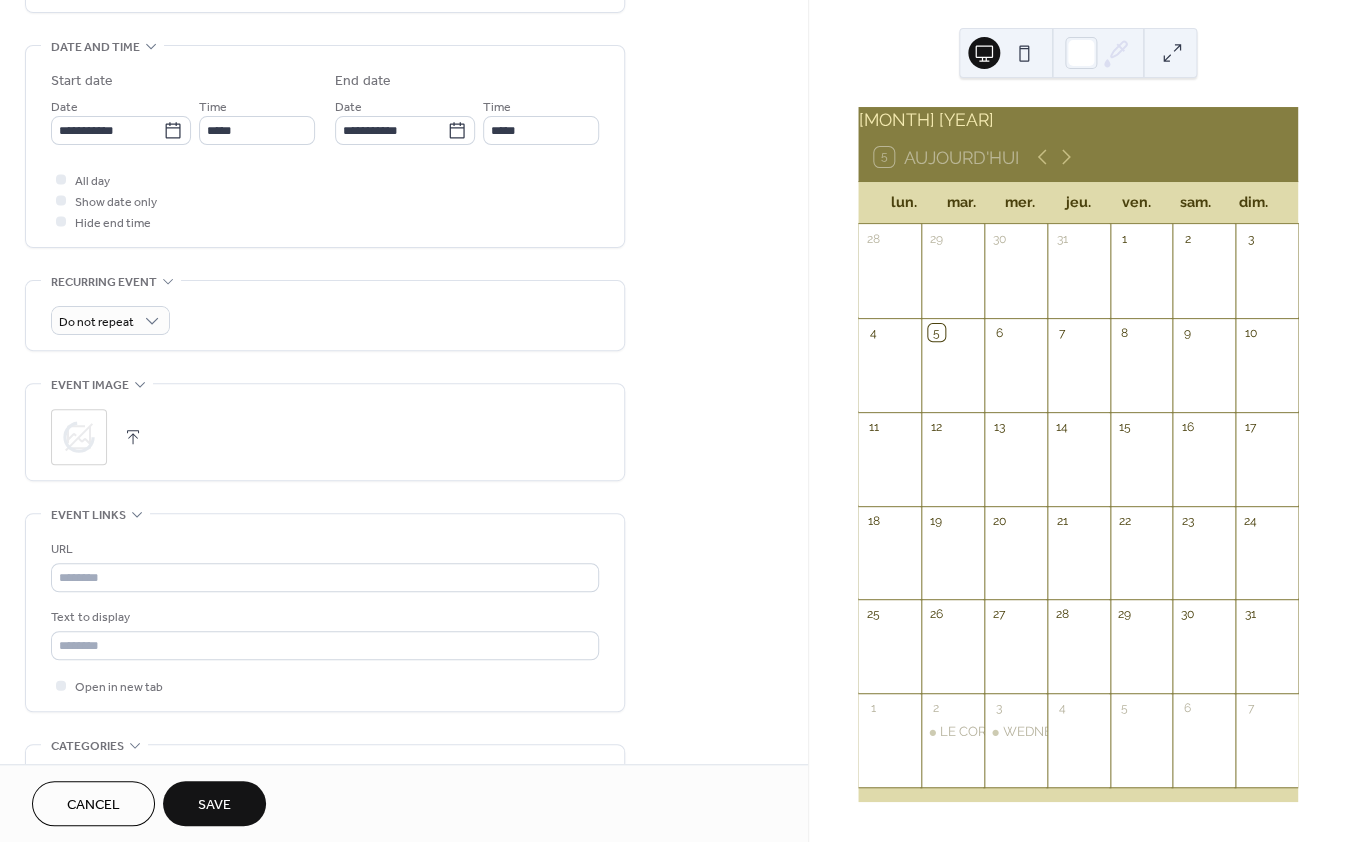 scroll, scrollTop: 638, scrollLeft: 0, axis: vertical 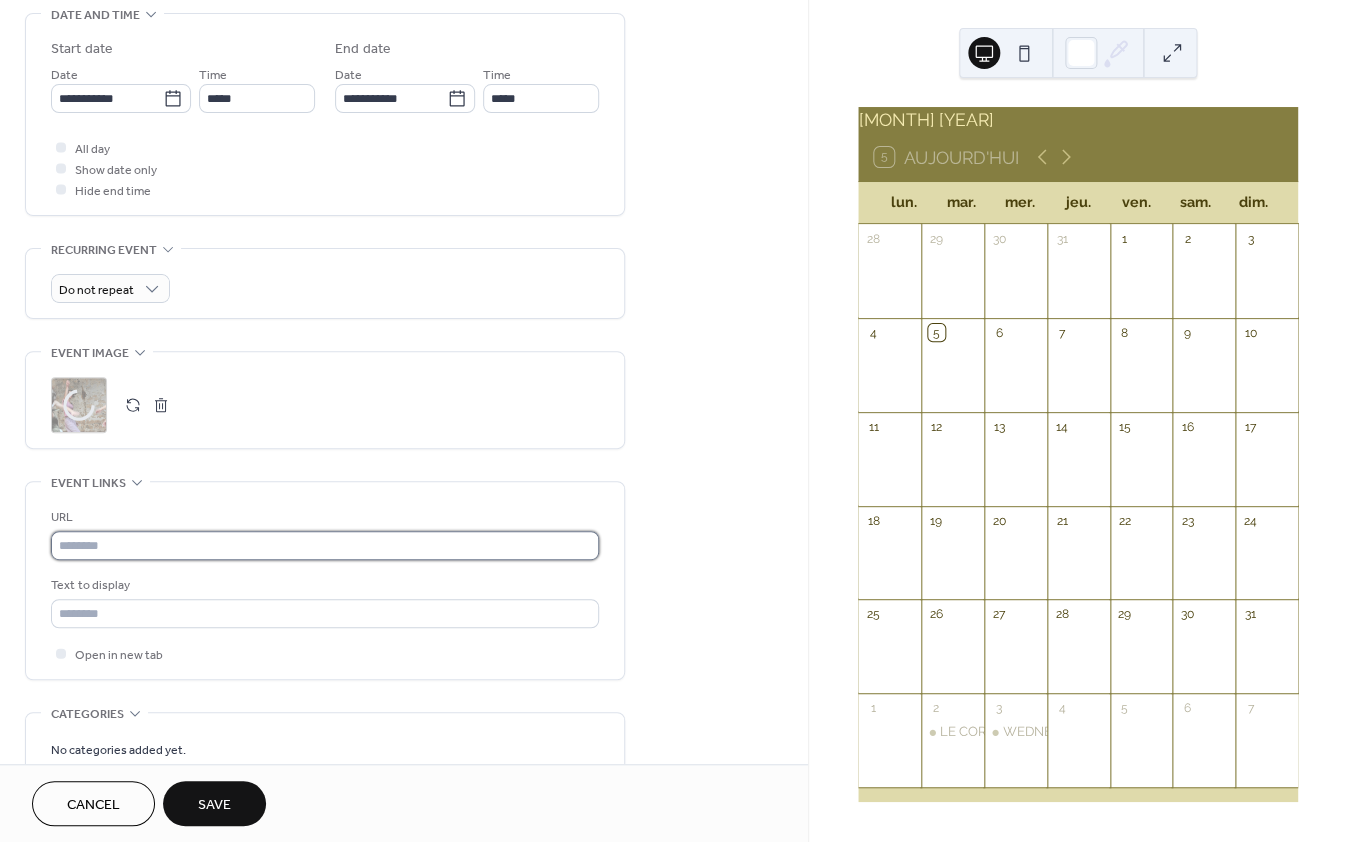 click at bounding box center (325, 545) 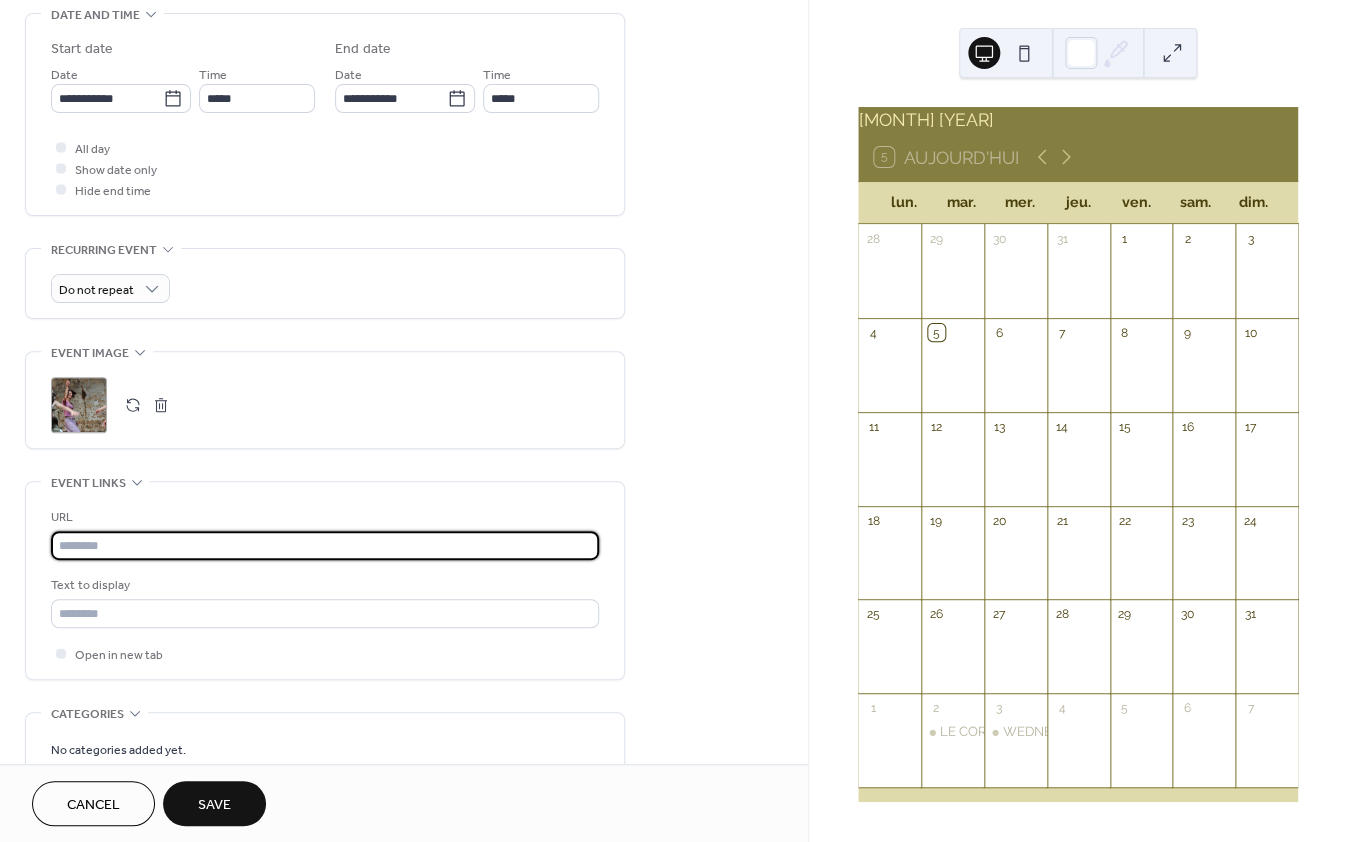 paste on "**********" 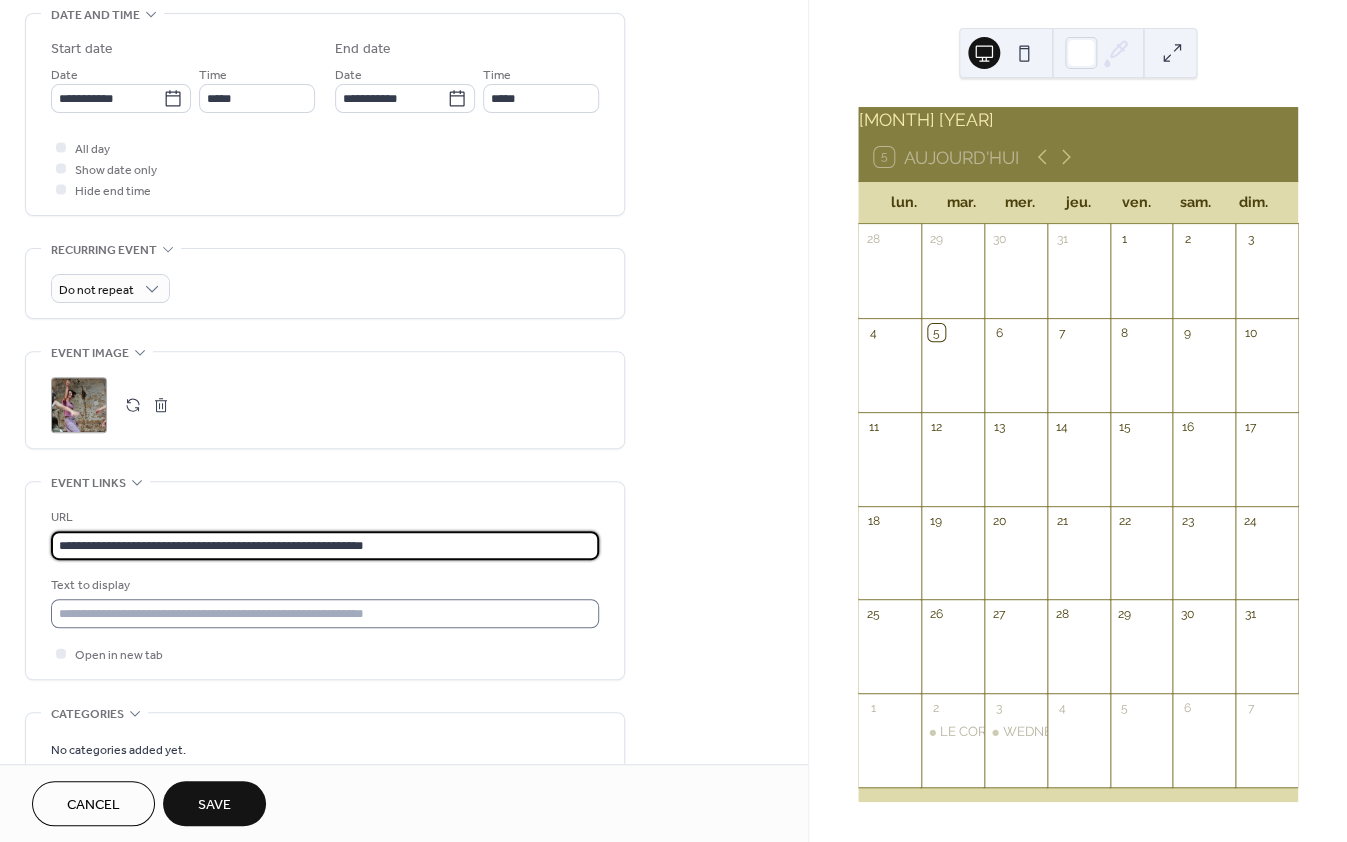 type on "**********" 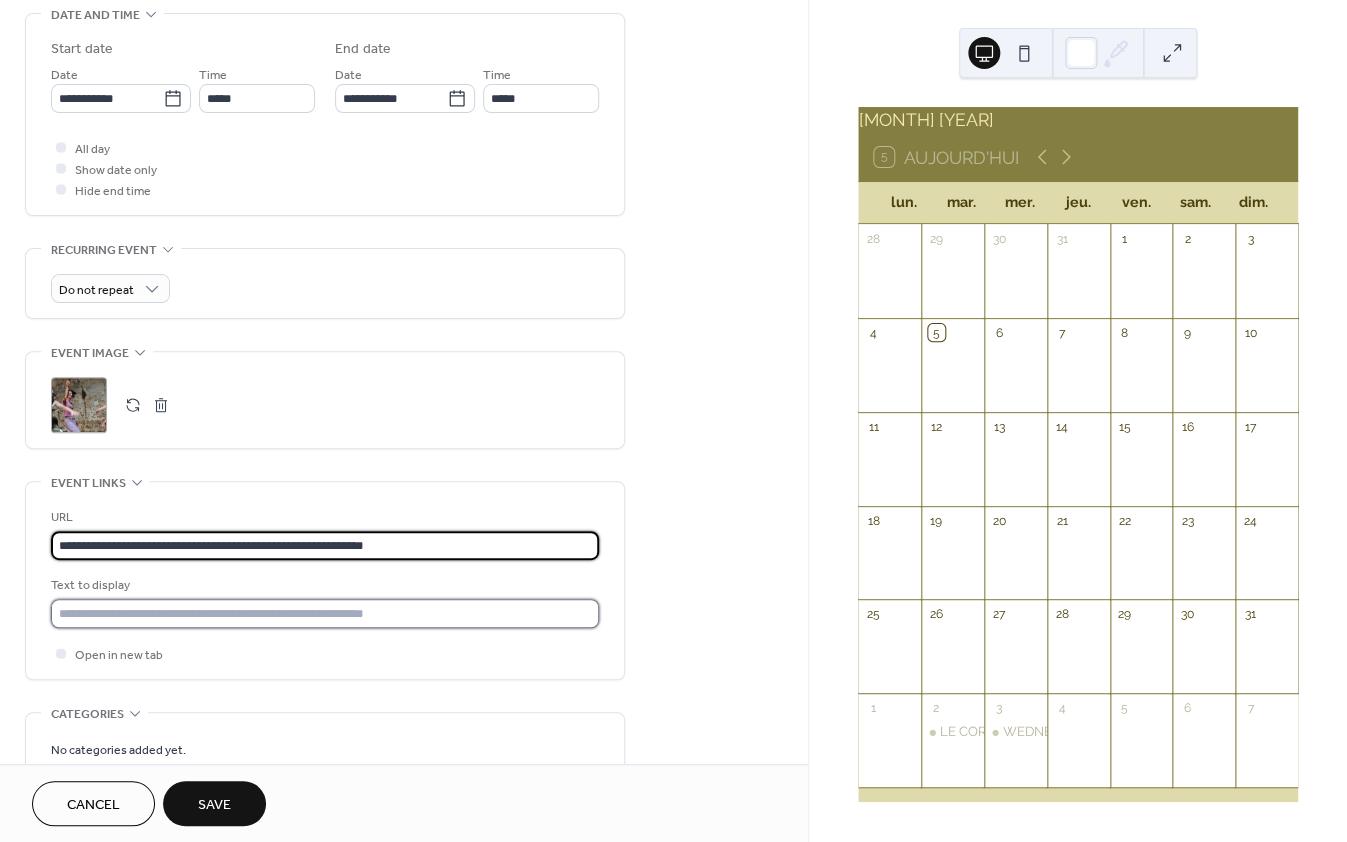 click at bounding box center (325, 613) 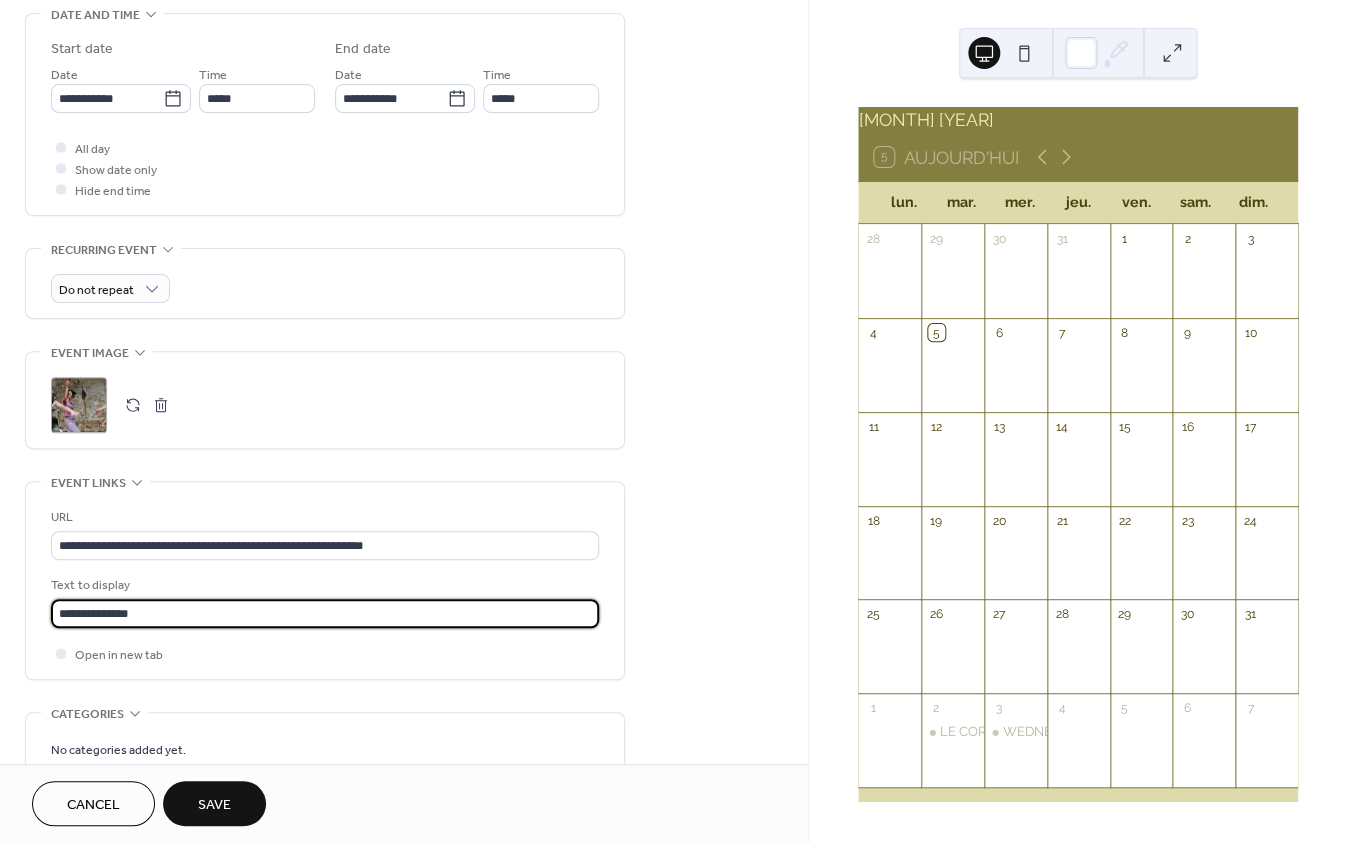 type on "**********" 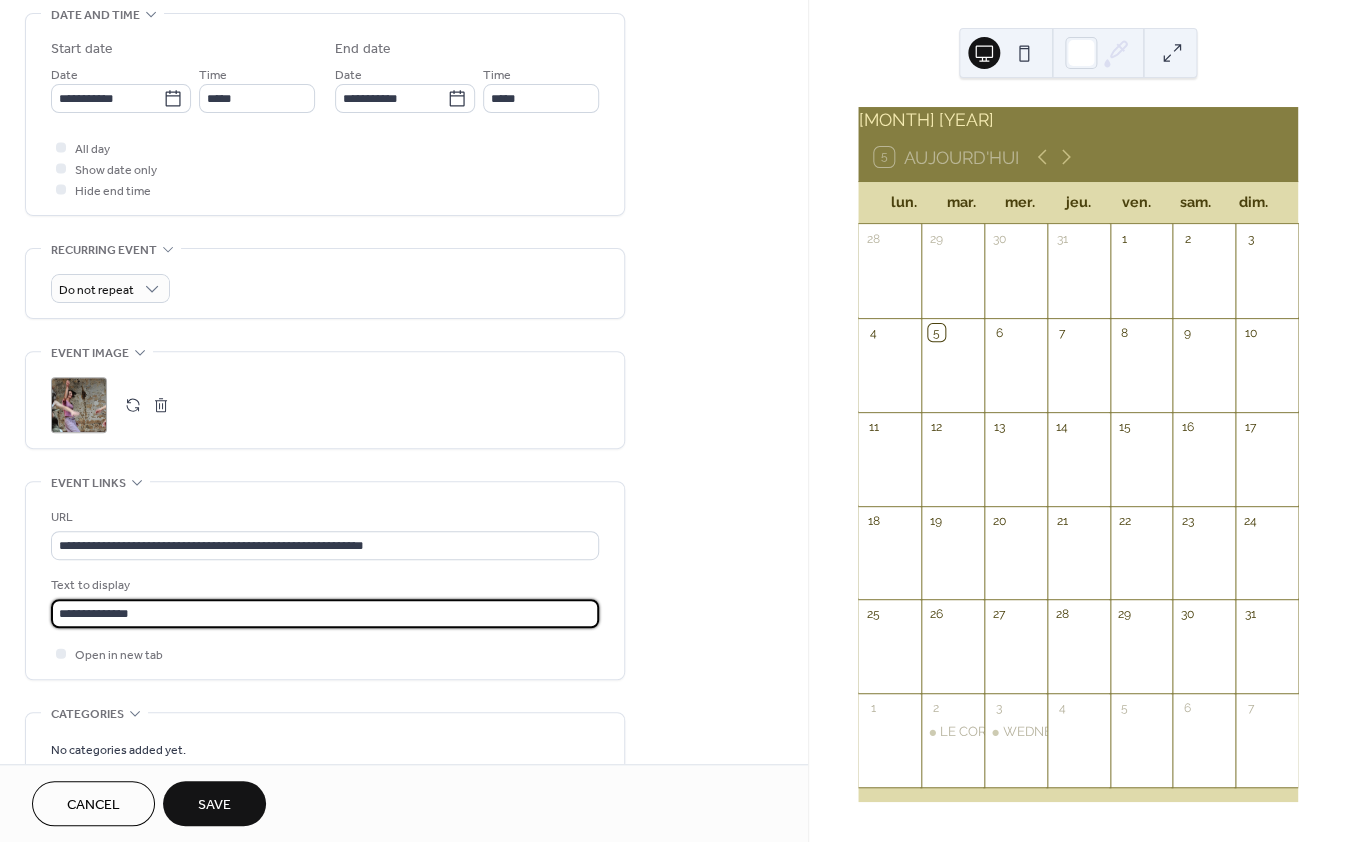 click on "**********" at bounding box center [325, 192] 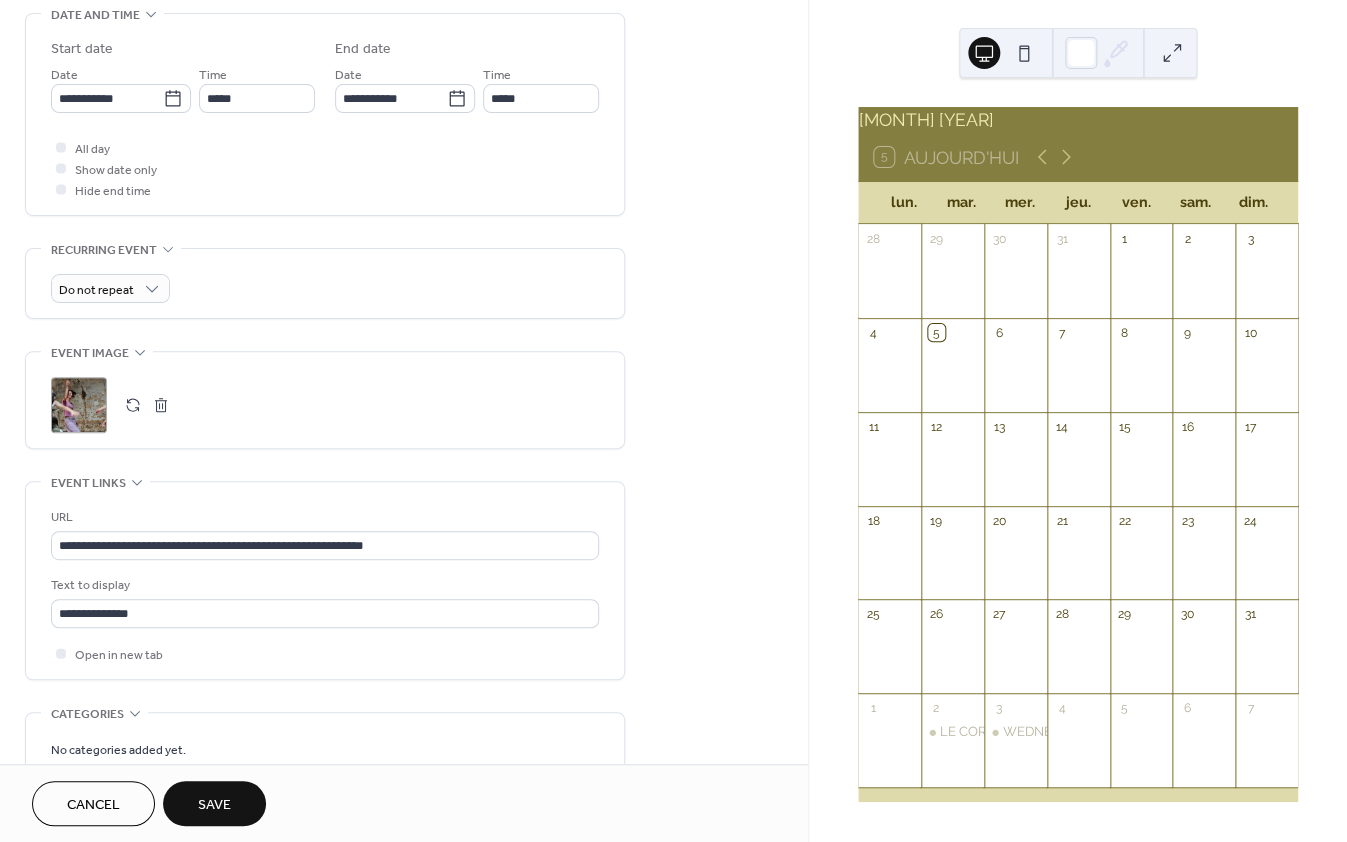 click on "Save" at bounding box center [214, 805] 